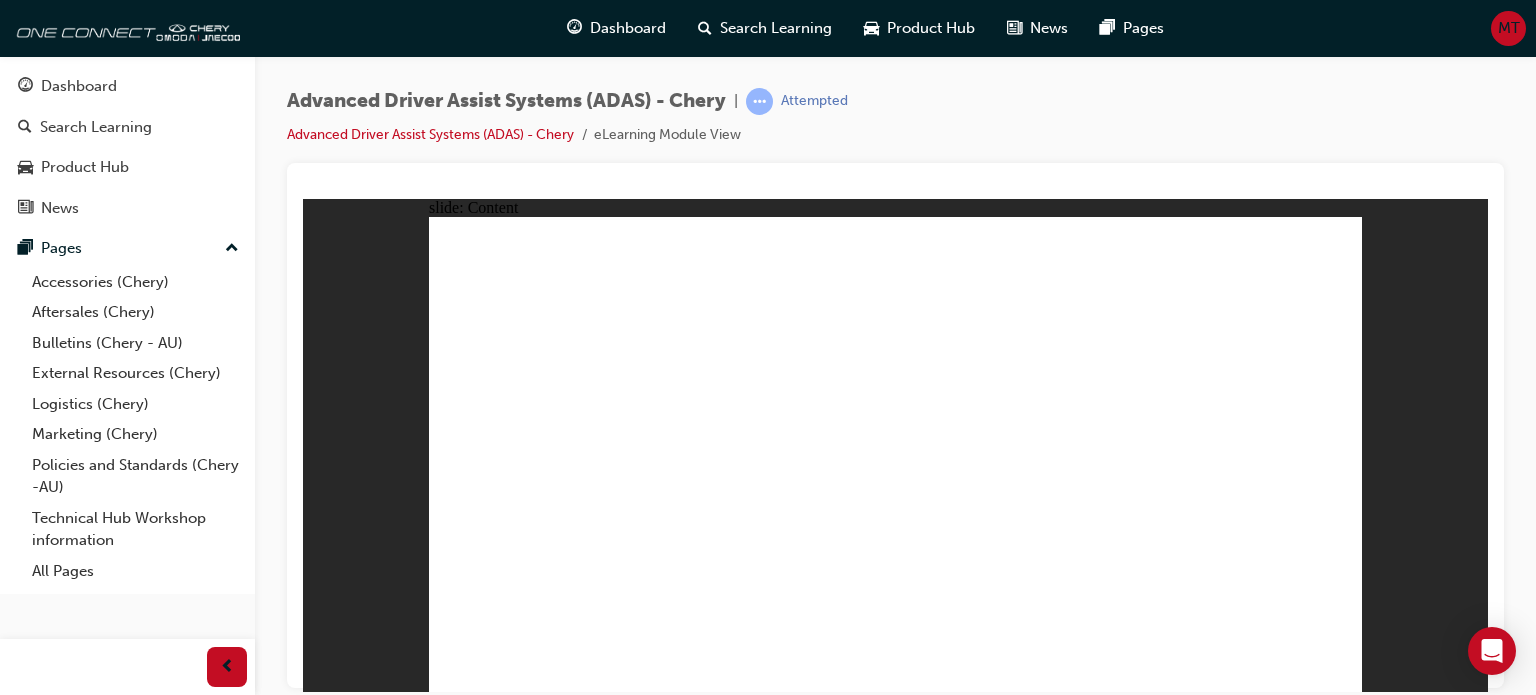 scroll, scrollTop: 0, scrollLeft: 0, axis: both 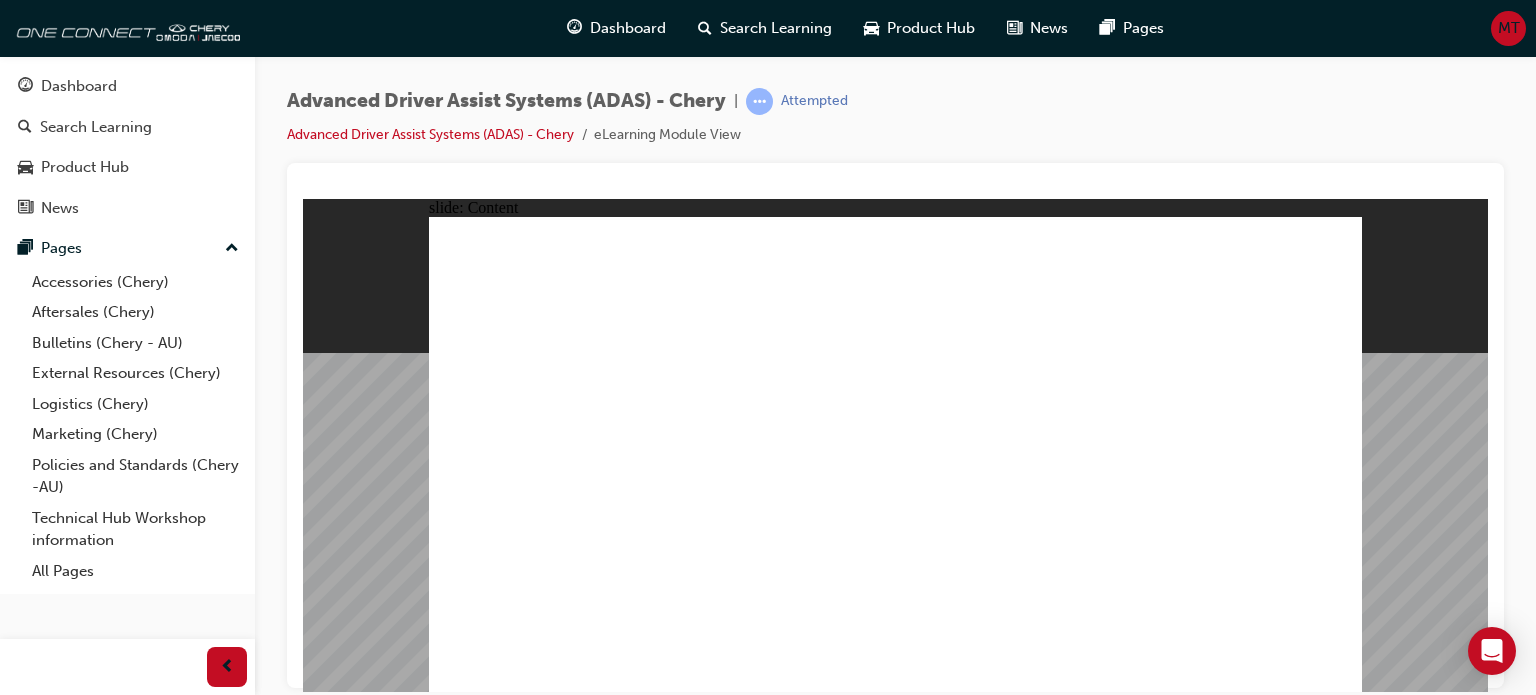 click 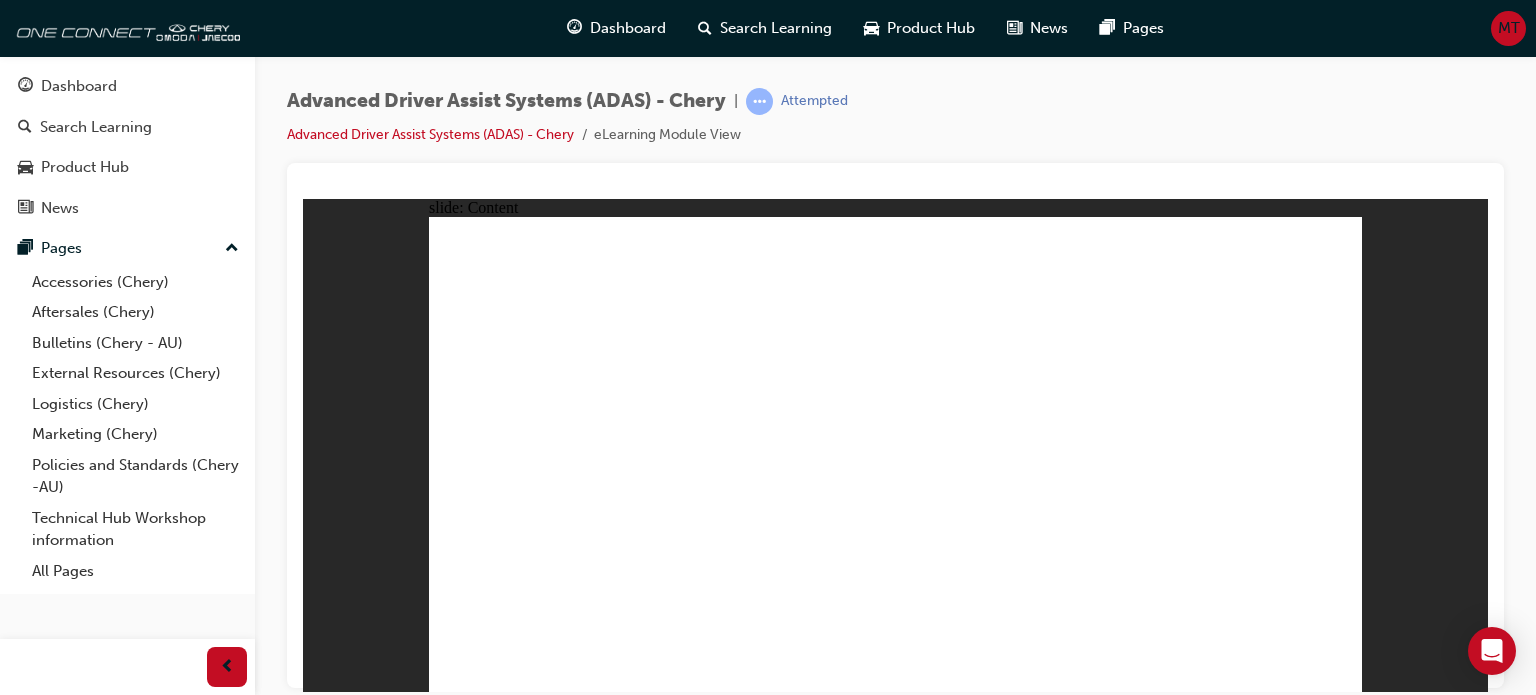 click 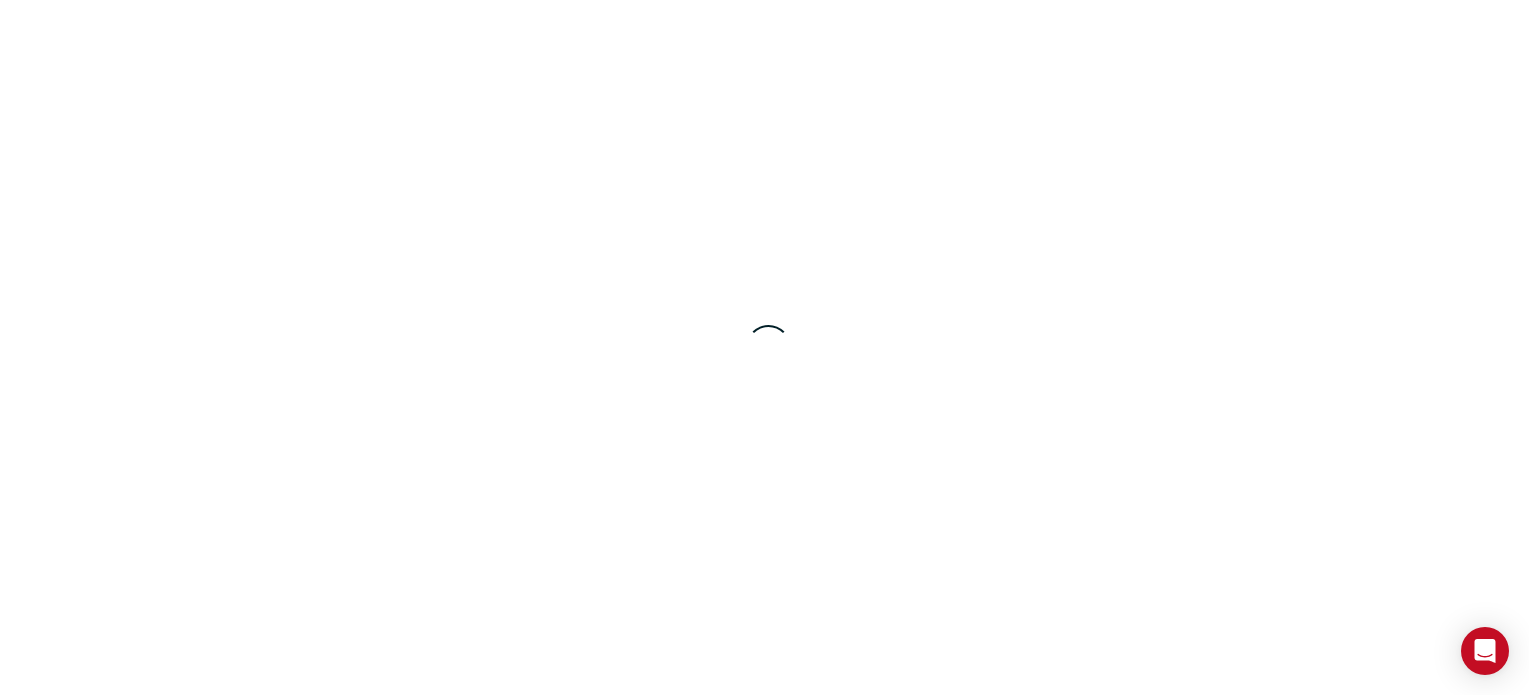 scroll, scrollTop: 0, scrollLeft: 0, axis: both 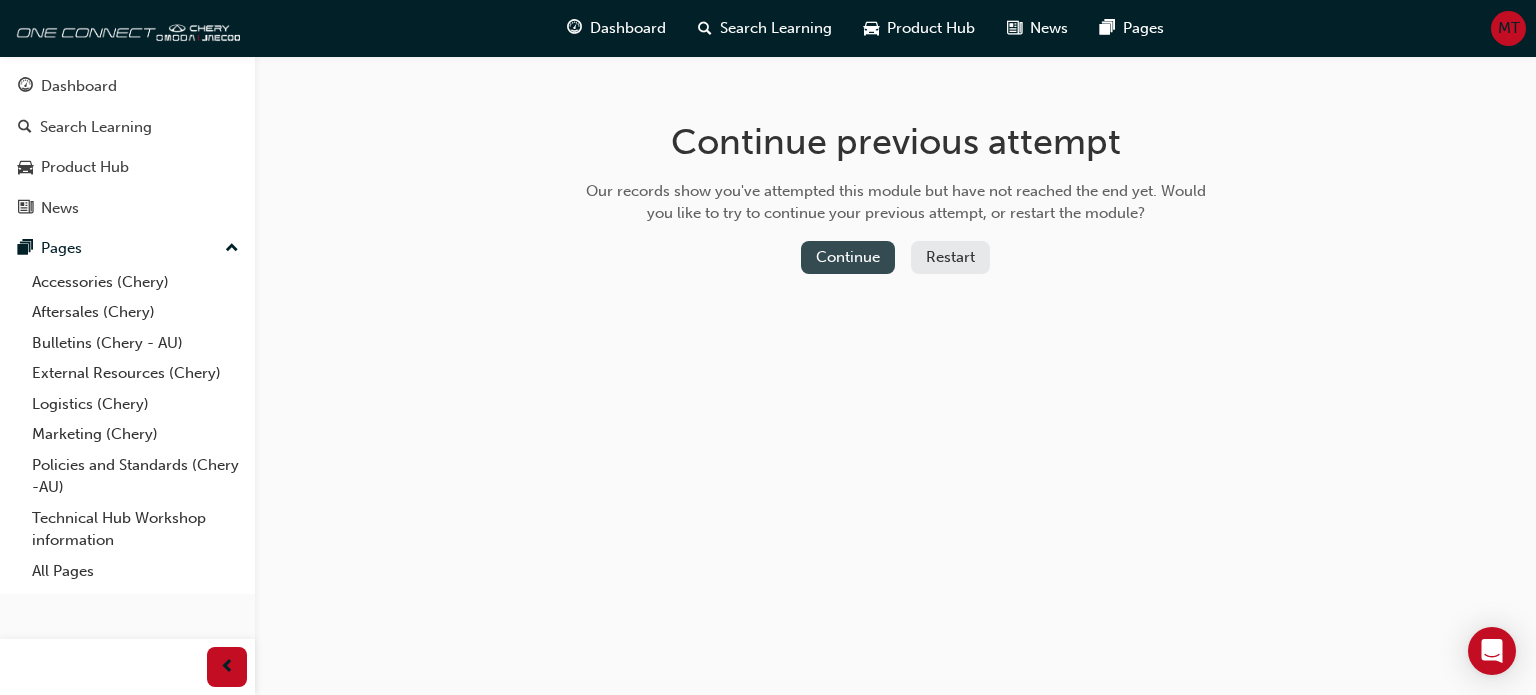 click on "Continue" at bounding box center (848, 257) 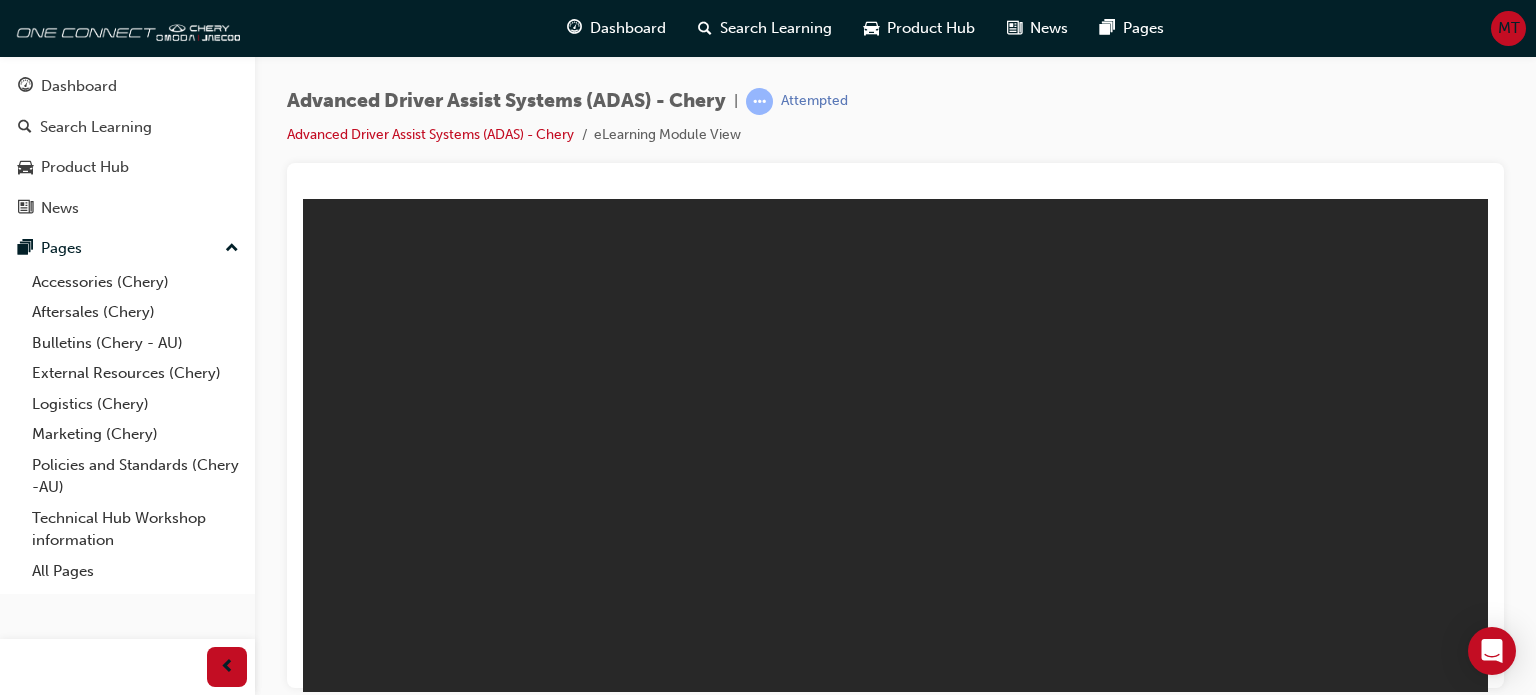 scroll, scrollTop: 0, scrollLeft: 0, axis: both 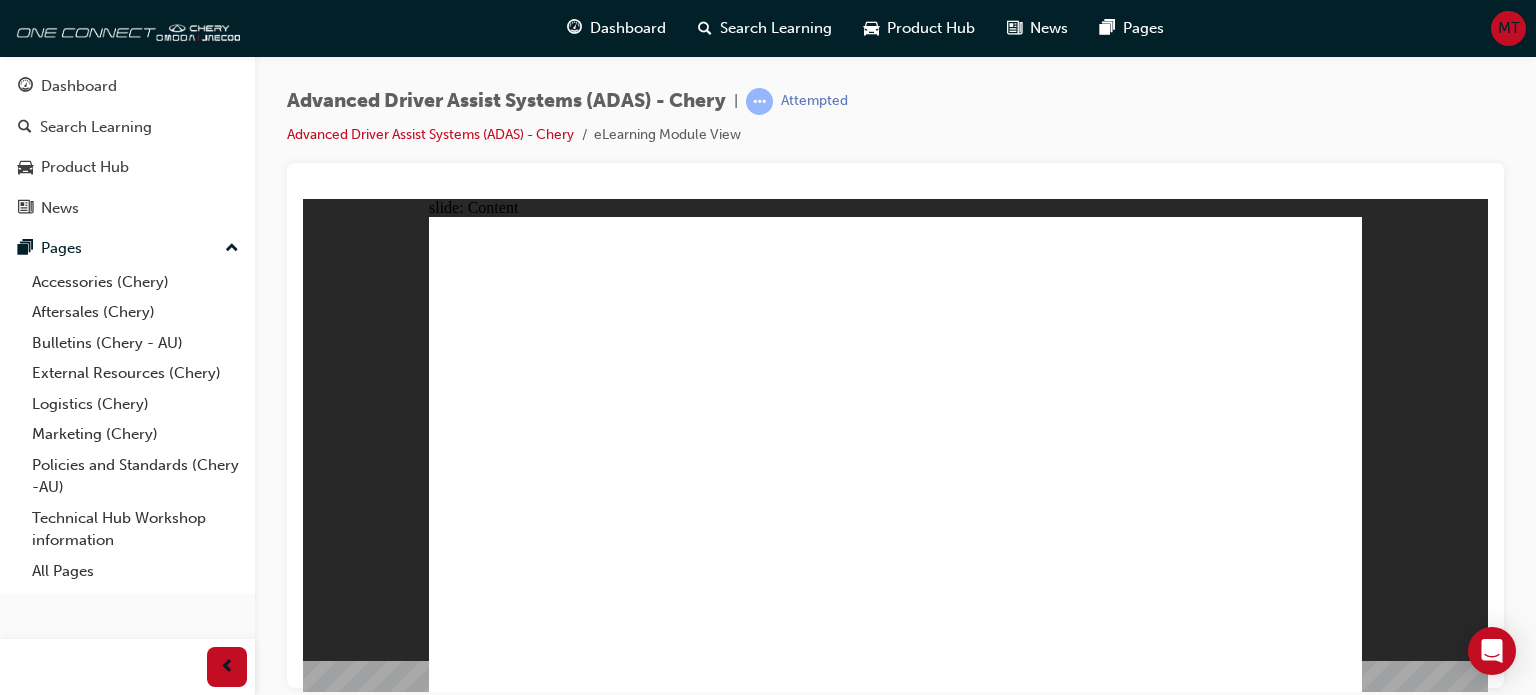 click 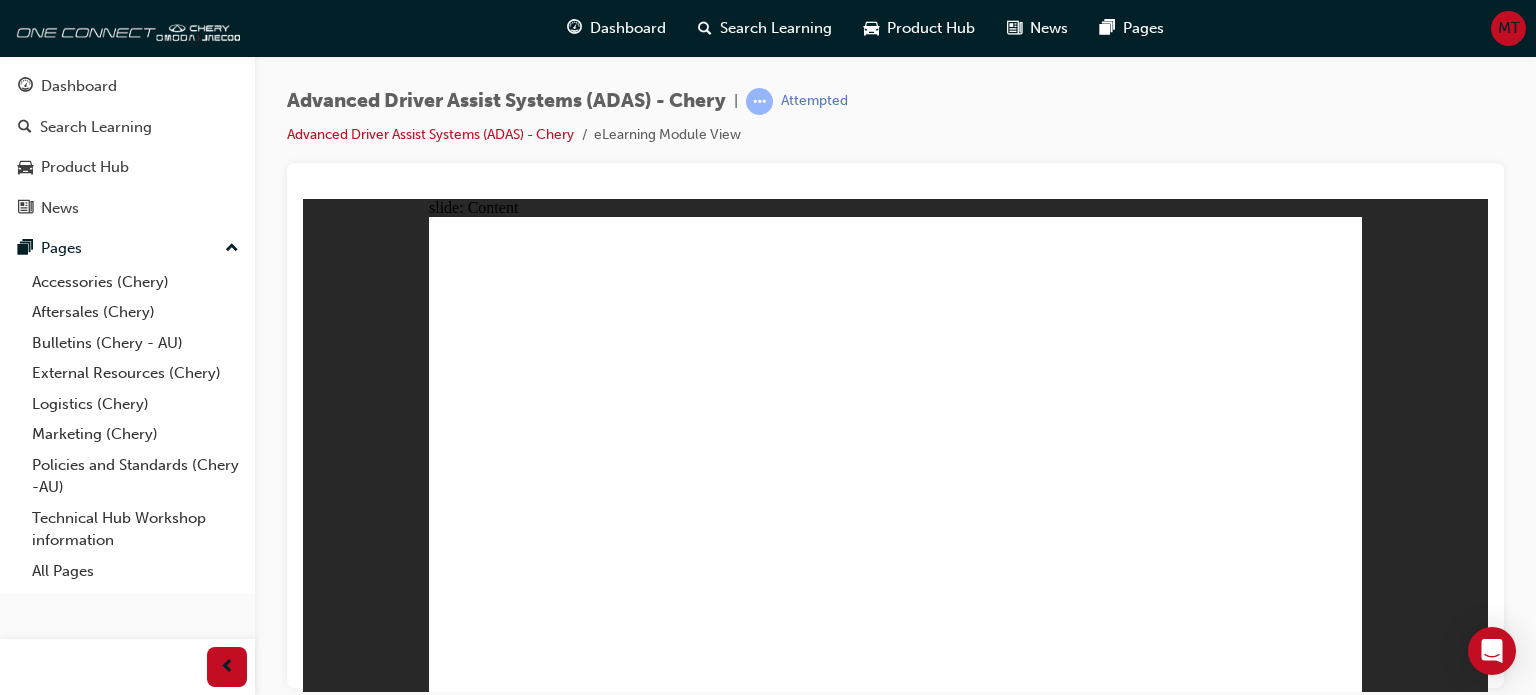 click 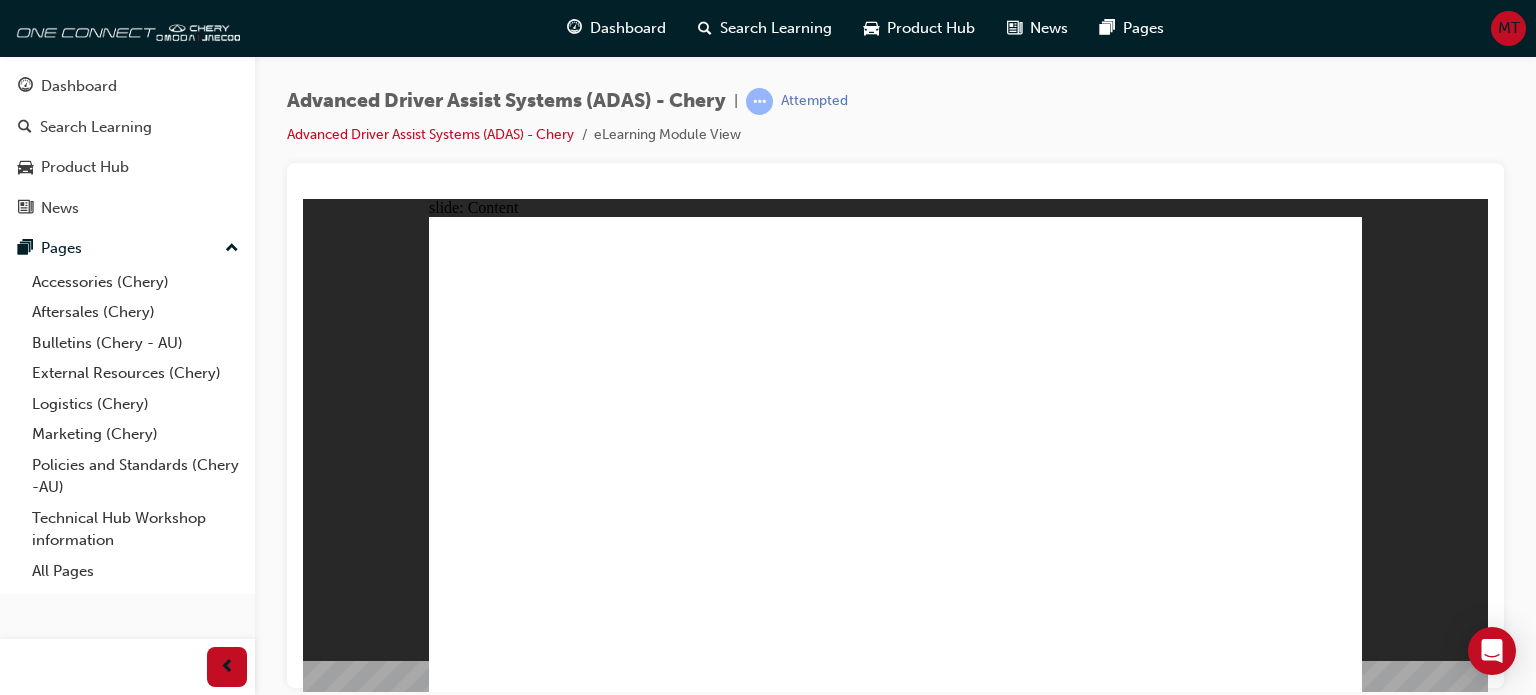 click 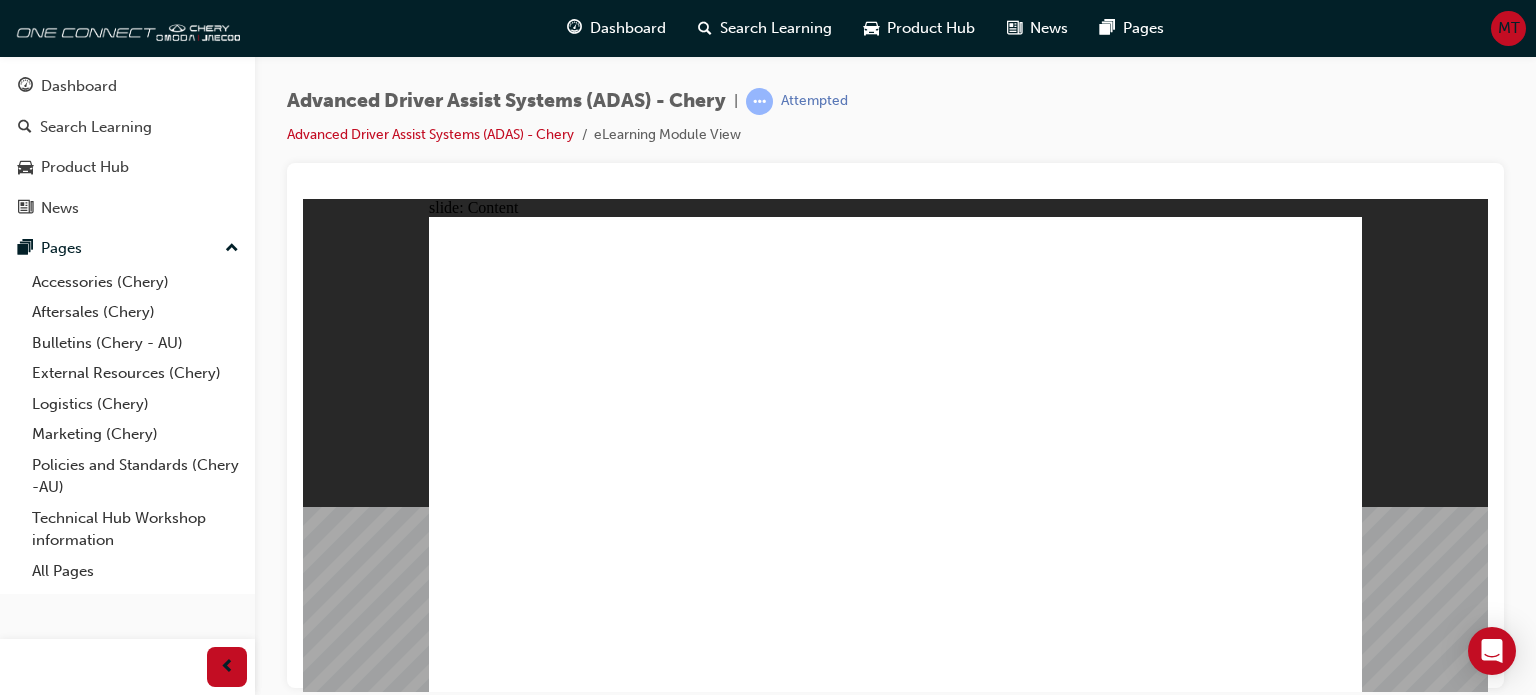 click 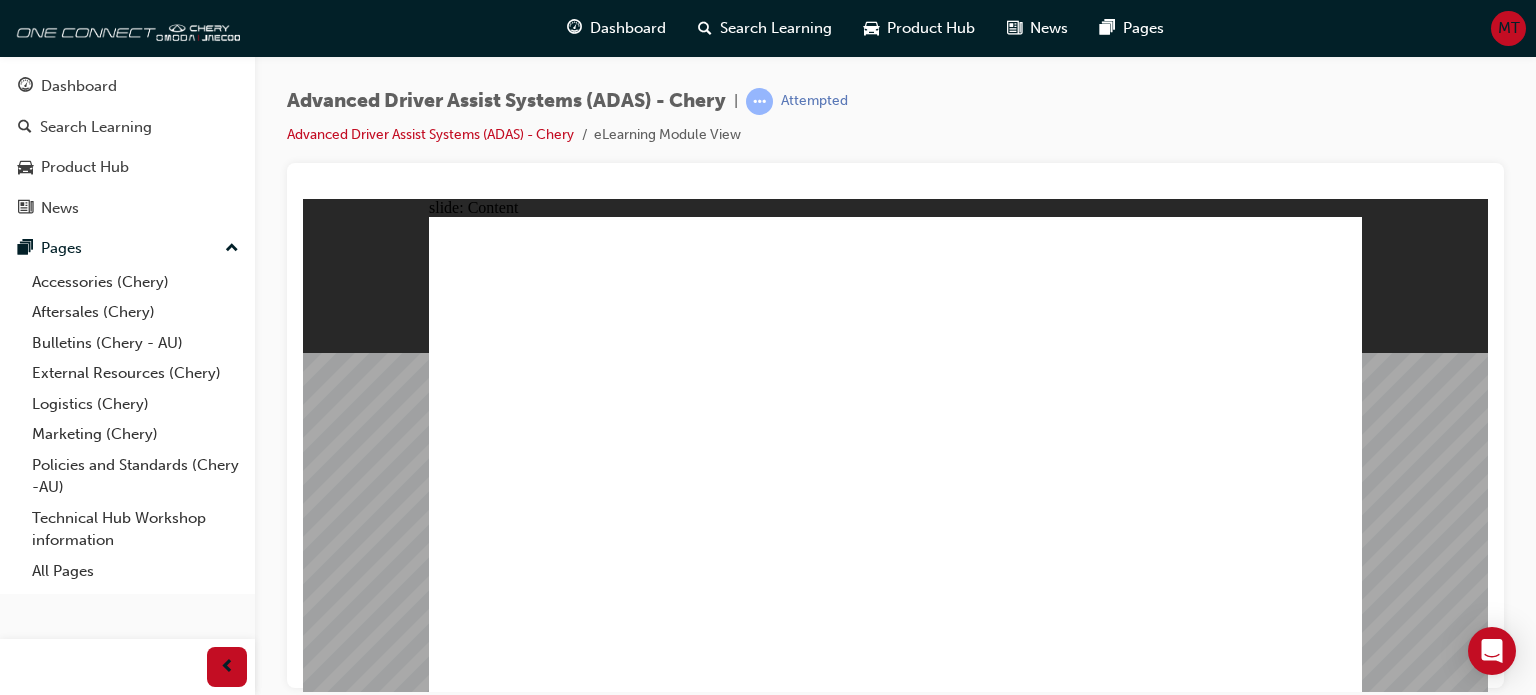 click 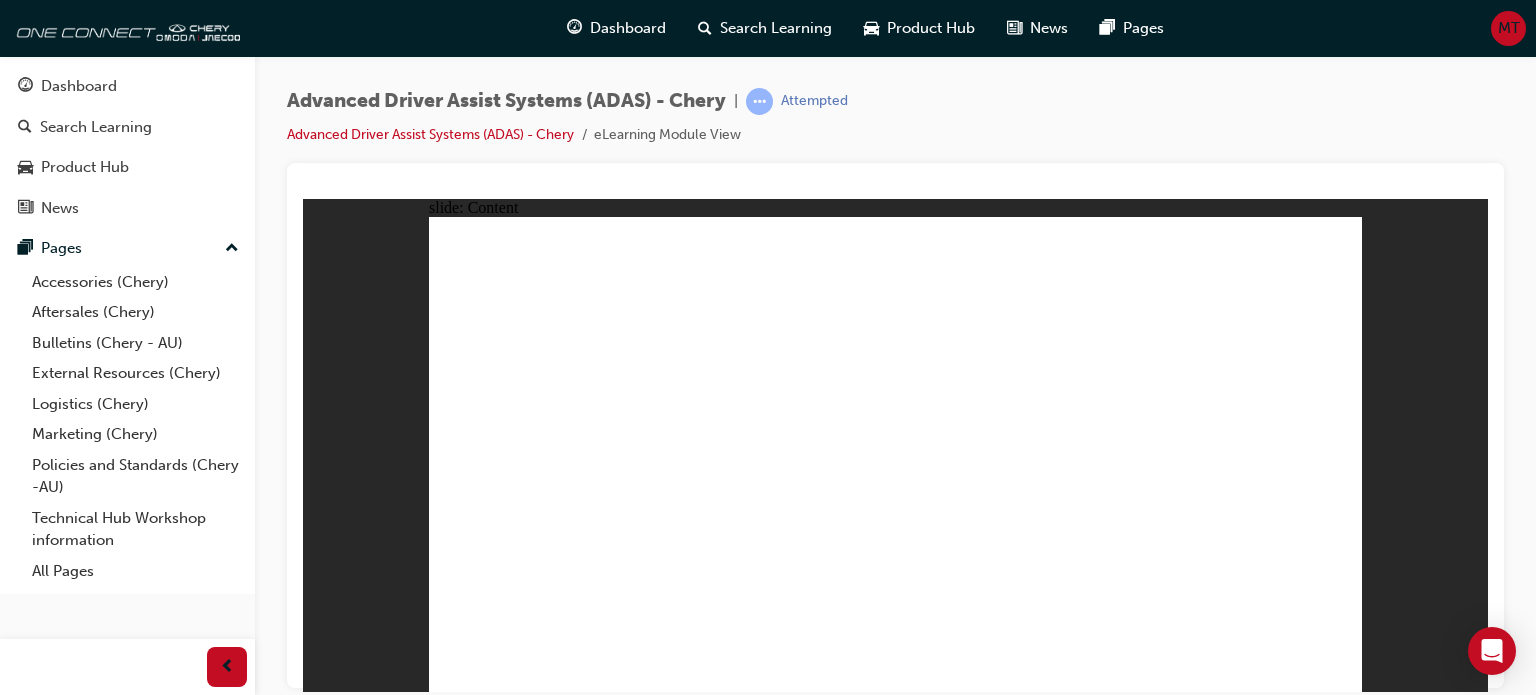 click 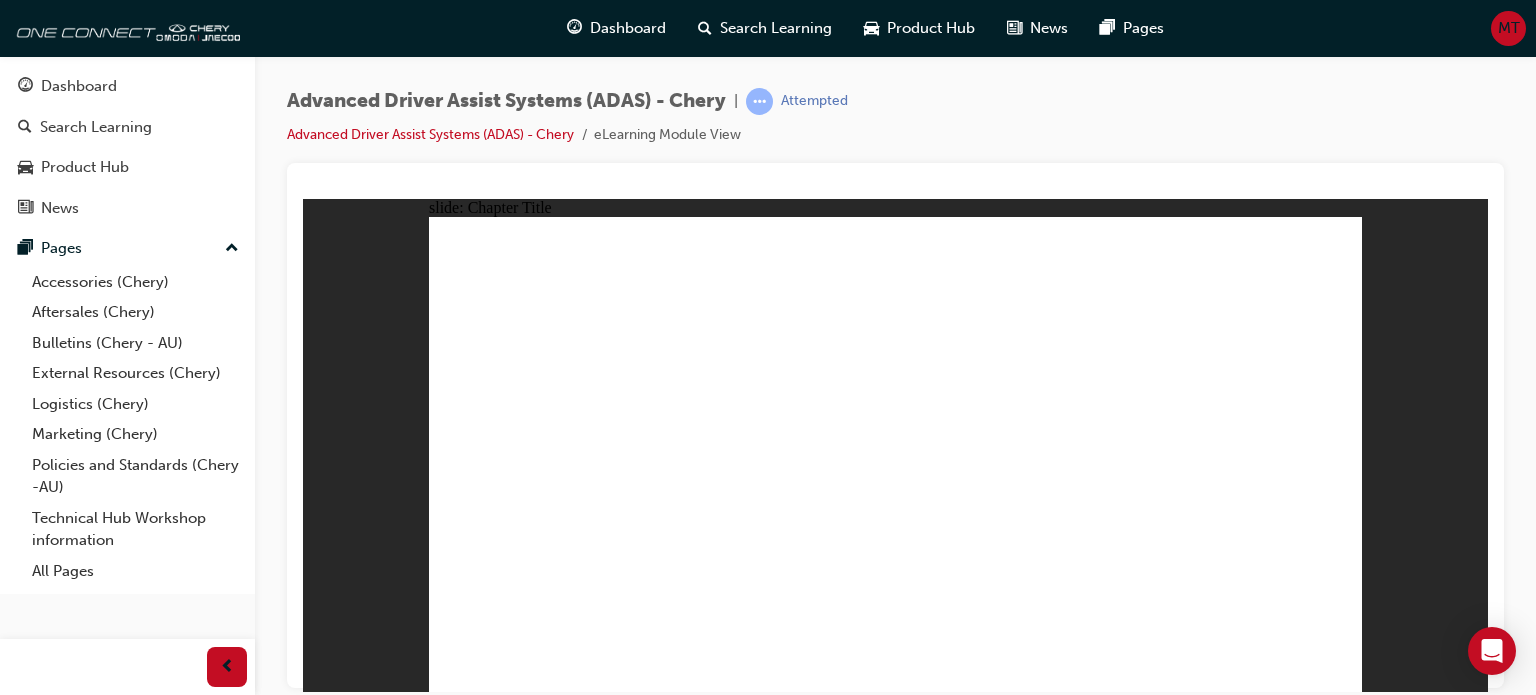 click 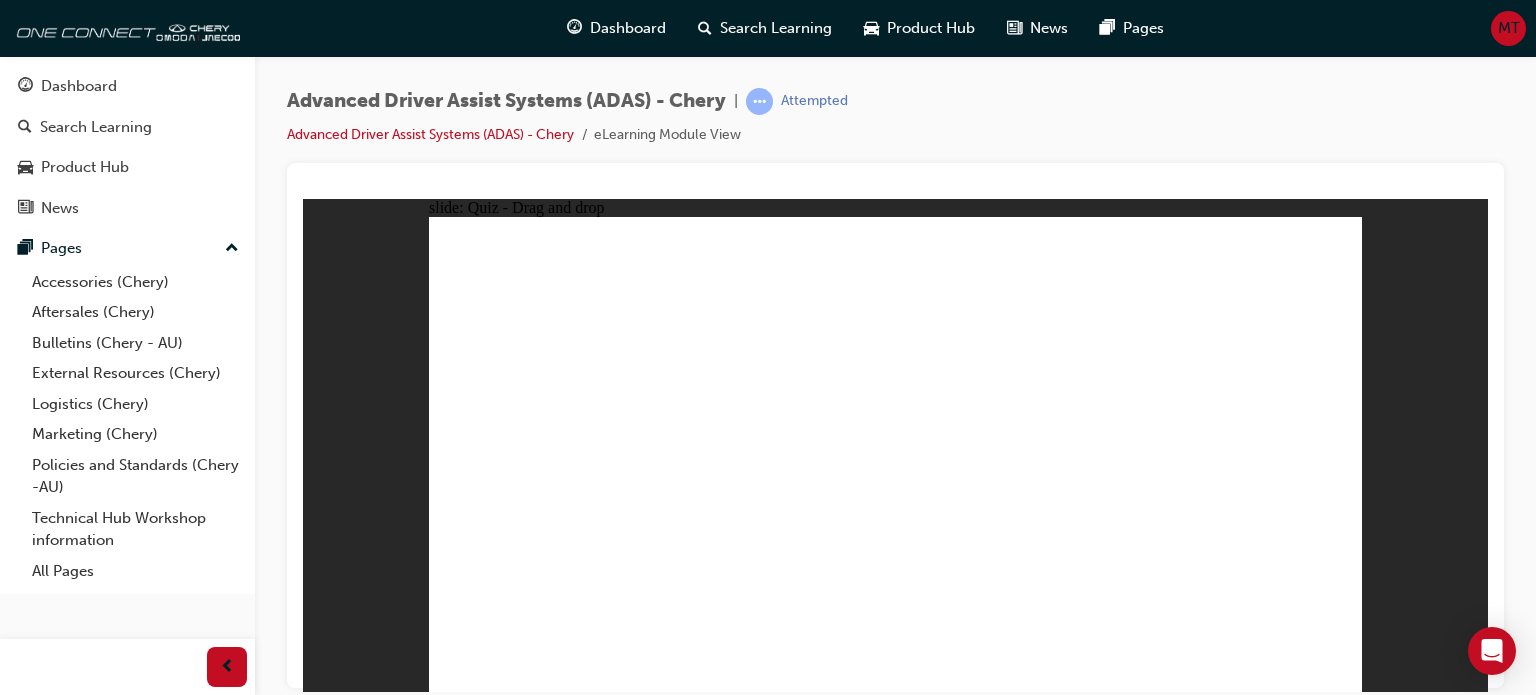 click 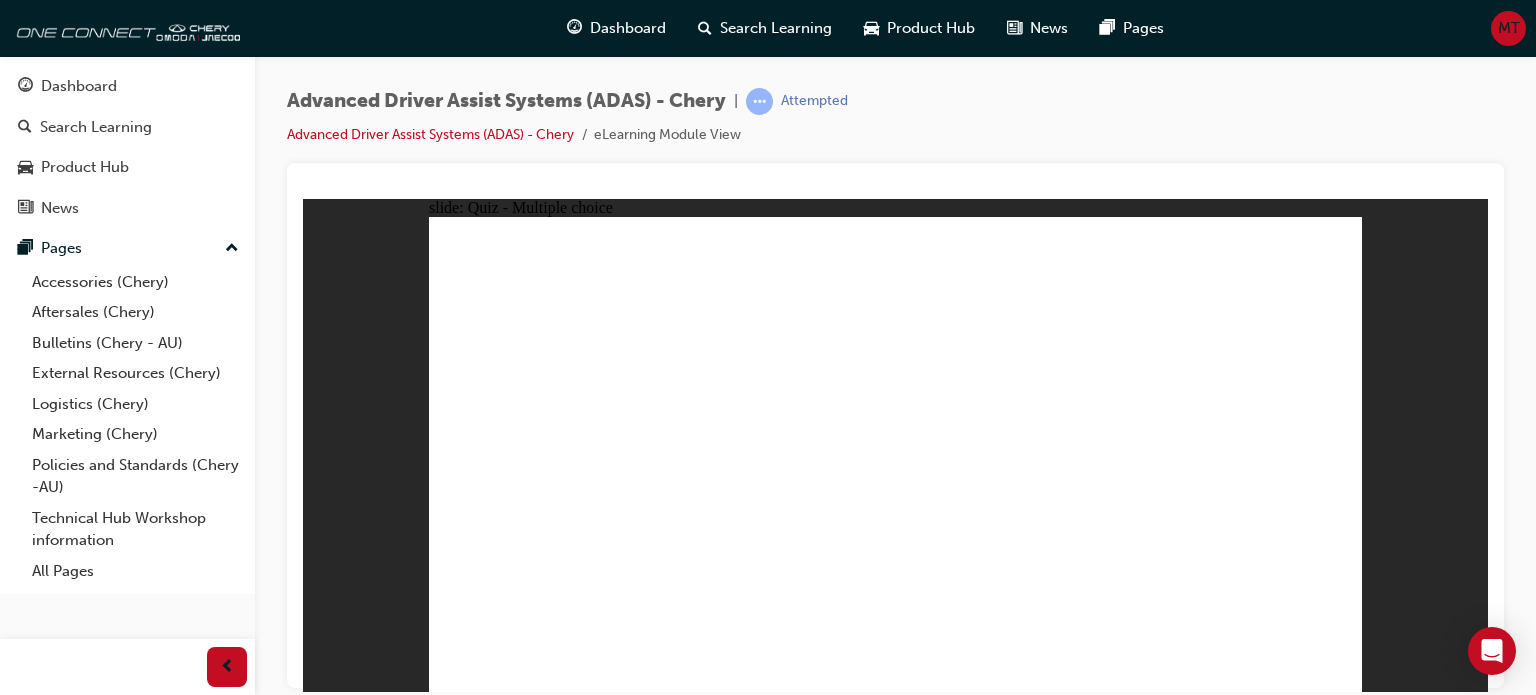 click 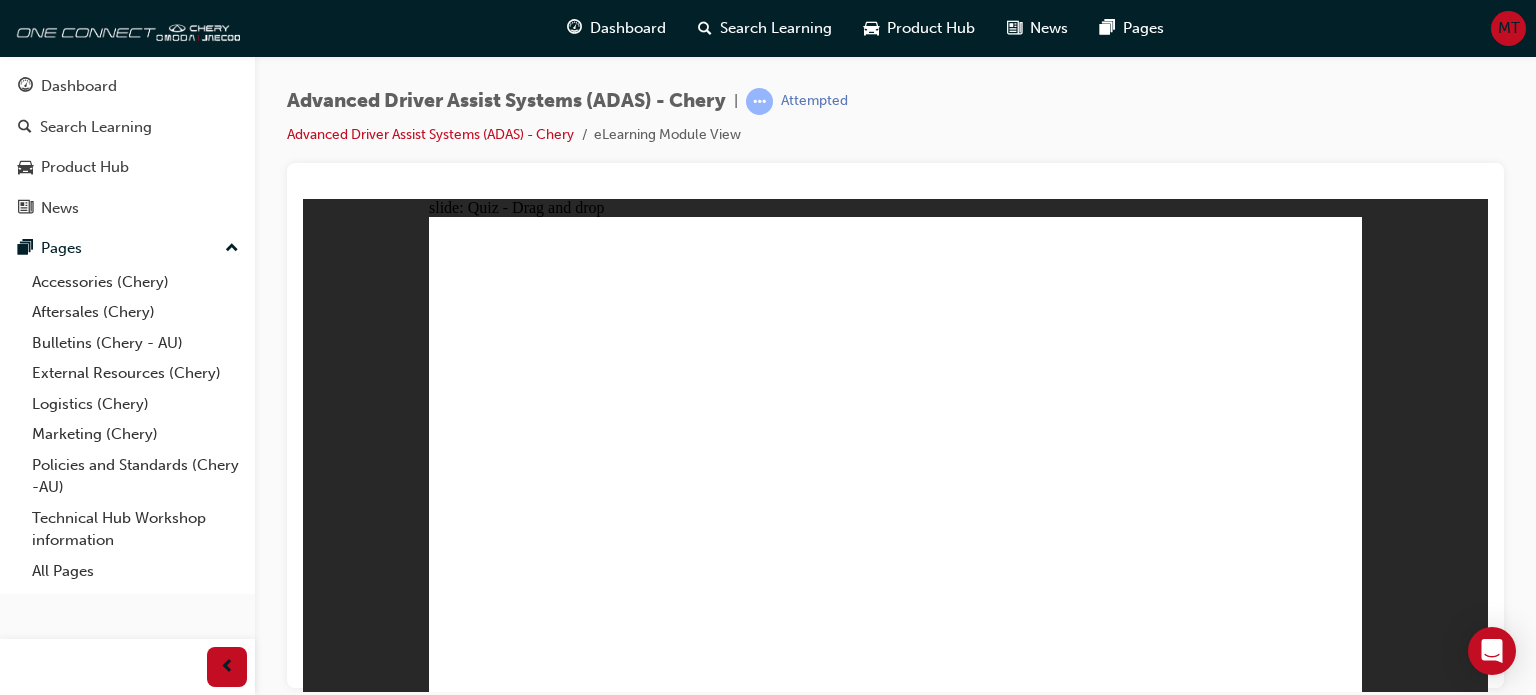 drag, startPoint x: 895, startPoint y: 264, endPoint x: 915, endPoint y: 525, distance: 261.76517 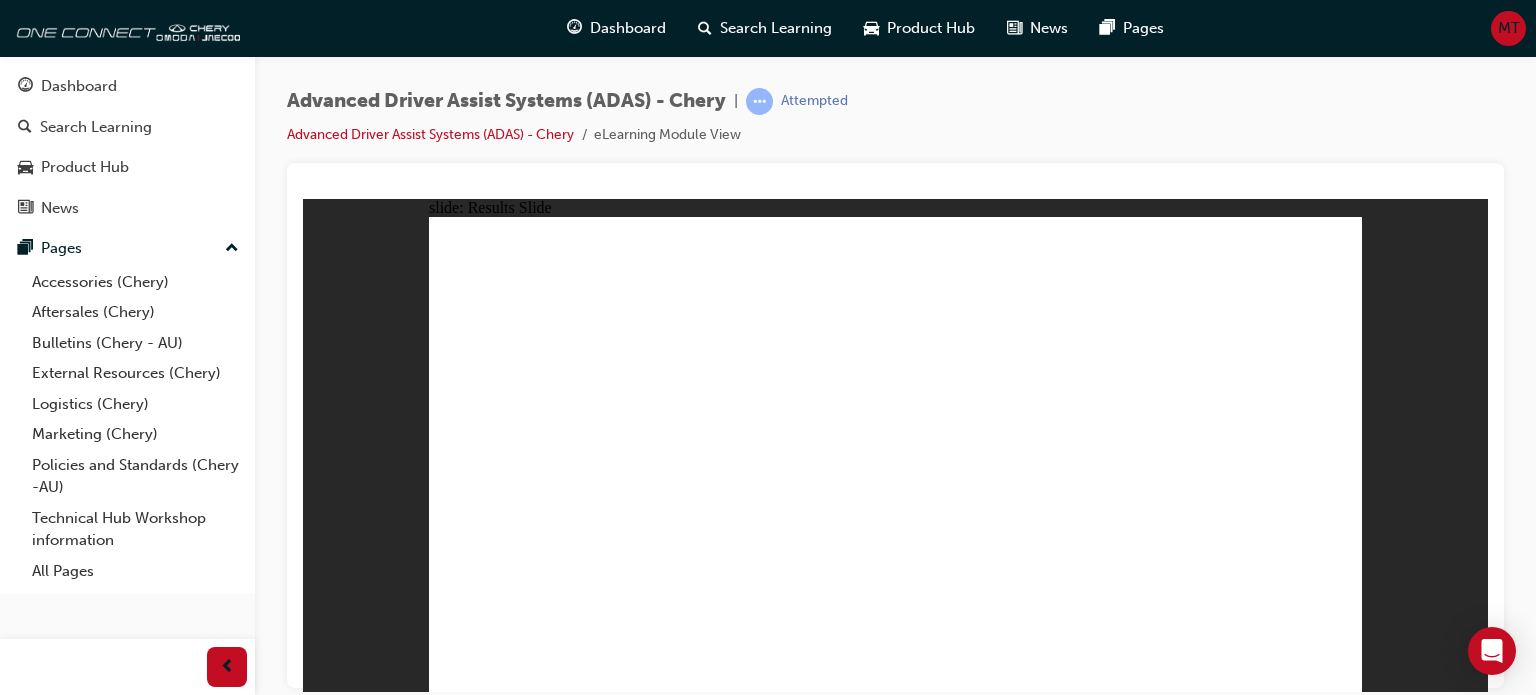 click 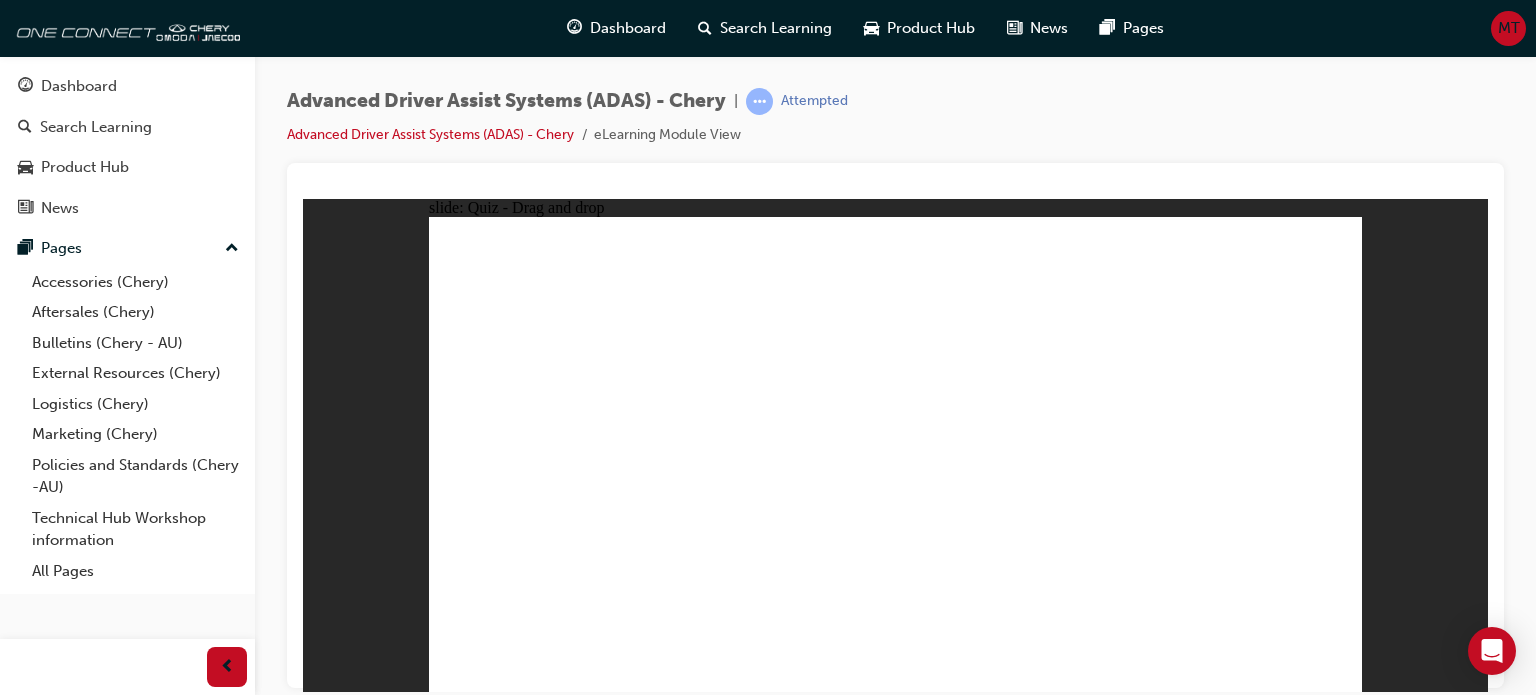drag, startPoint x: 840, startPoint y: 592, endPoint x: 888, endPoint y: 346, distance: 250.63918 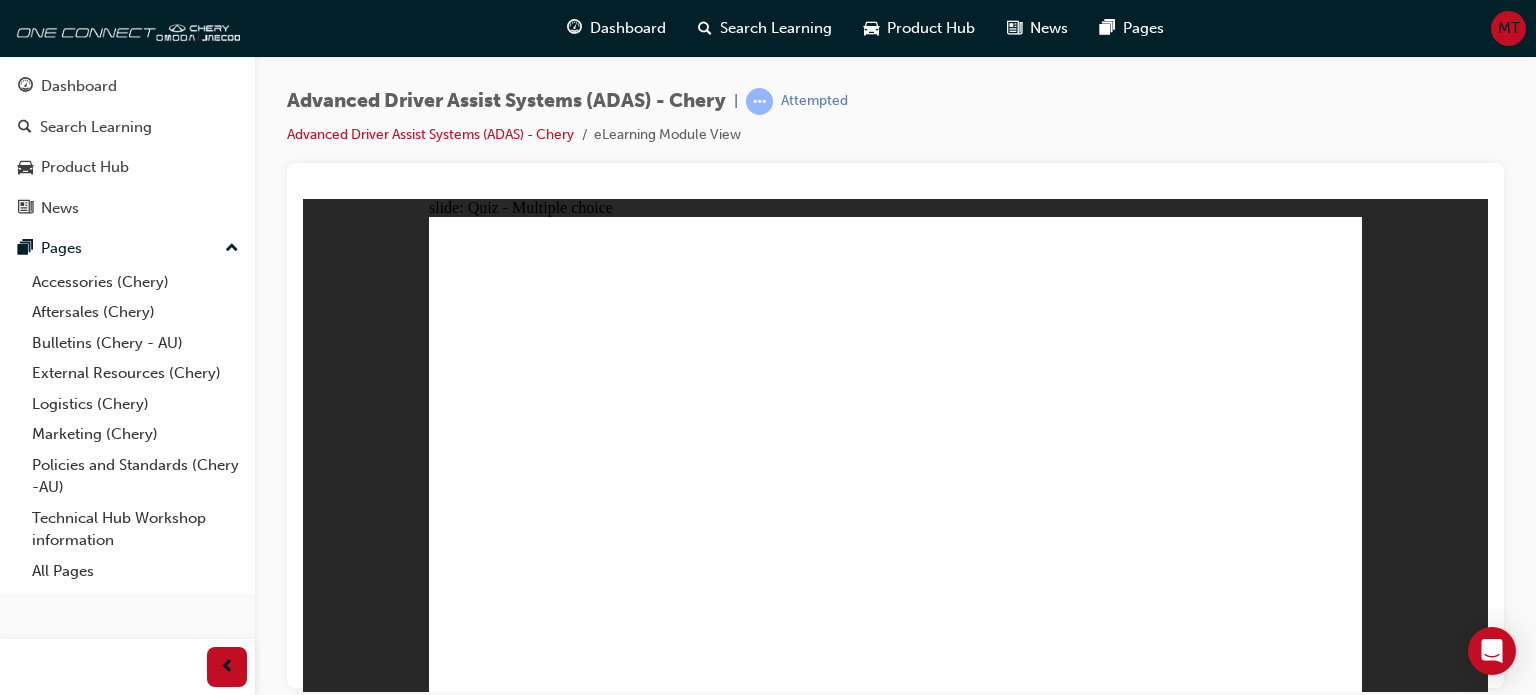 click 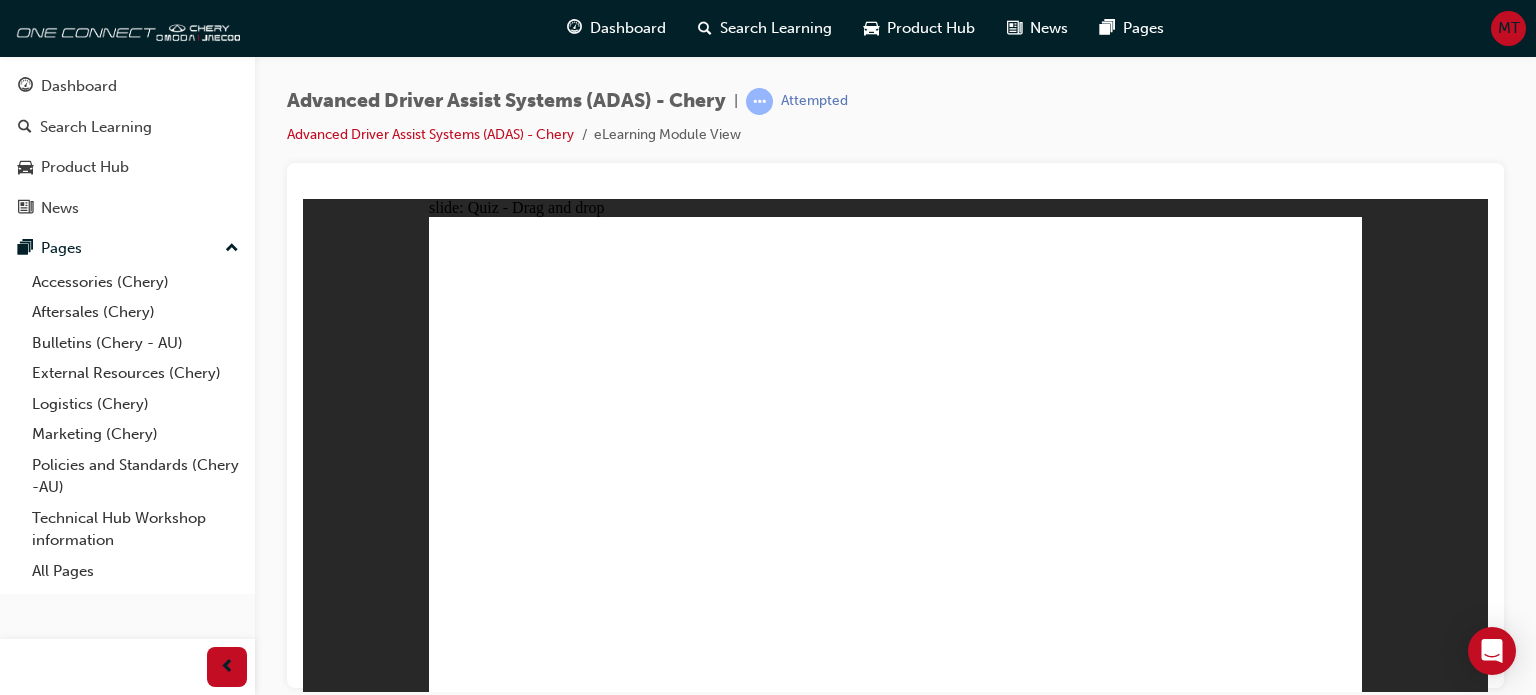 click 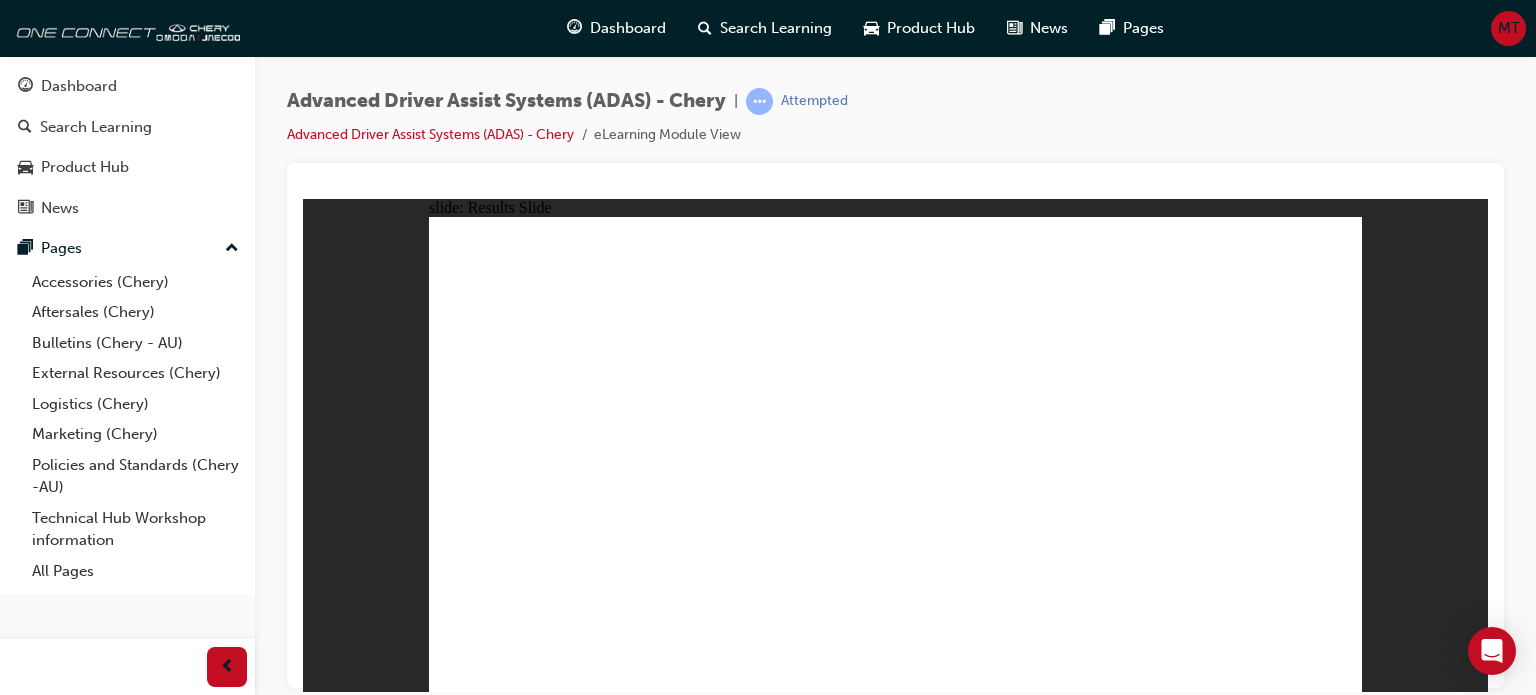 click 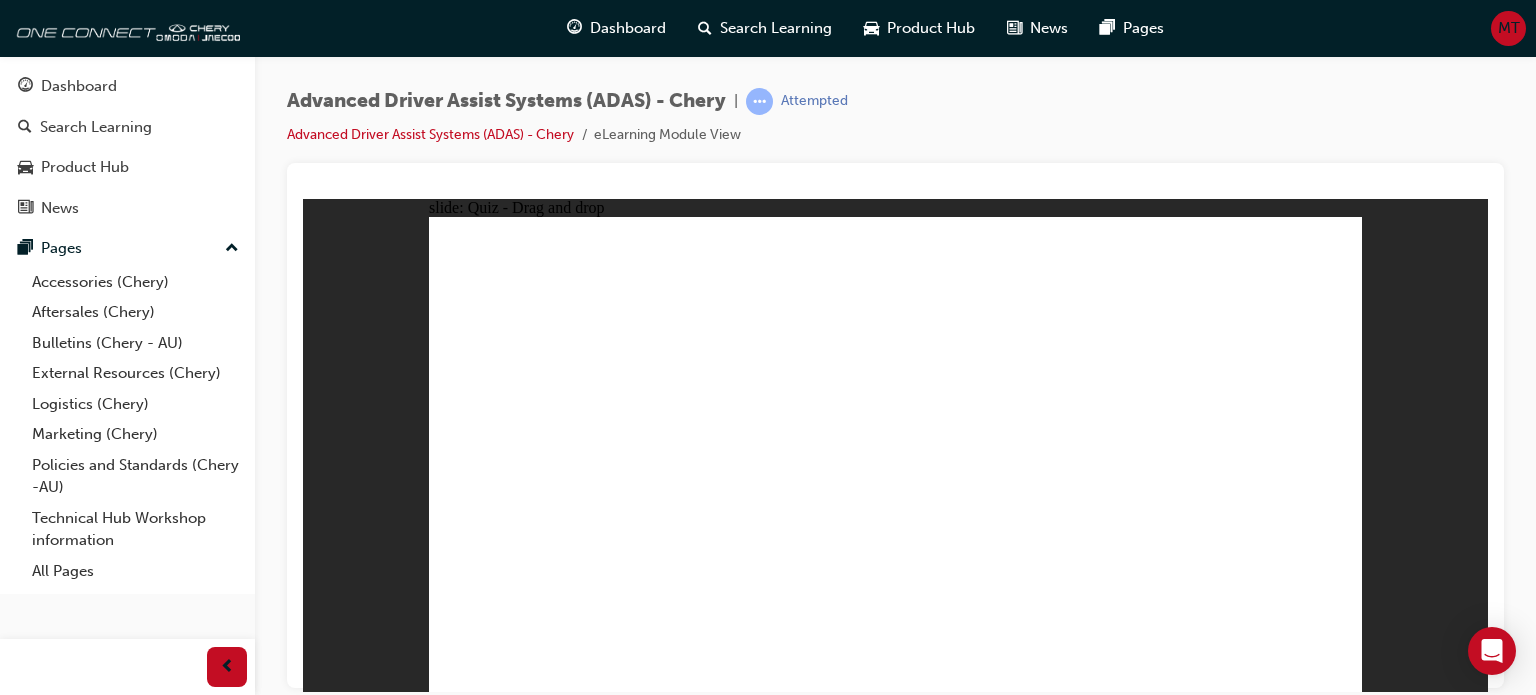 drag, startPoint x: 674, startPoint y: 585, endPoint x: 883, endPoint y: 348, distance: 315.9905 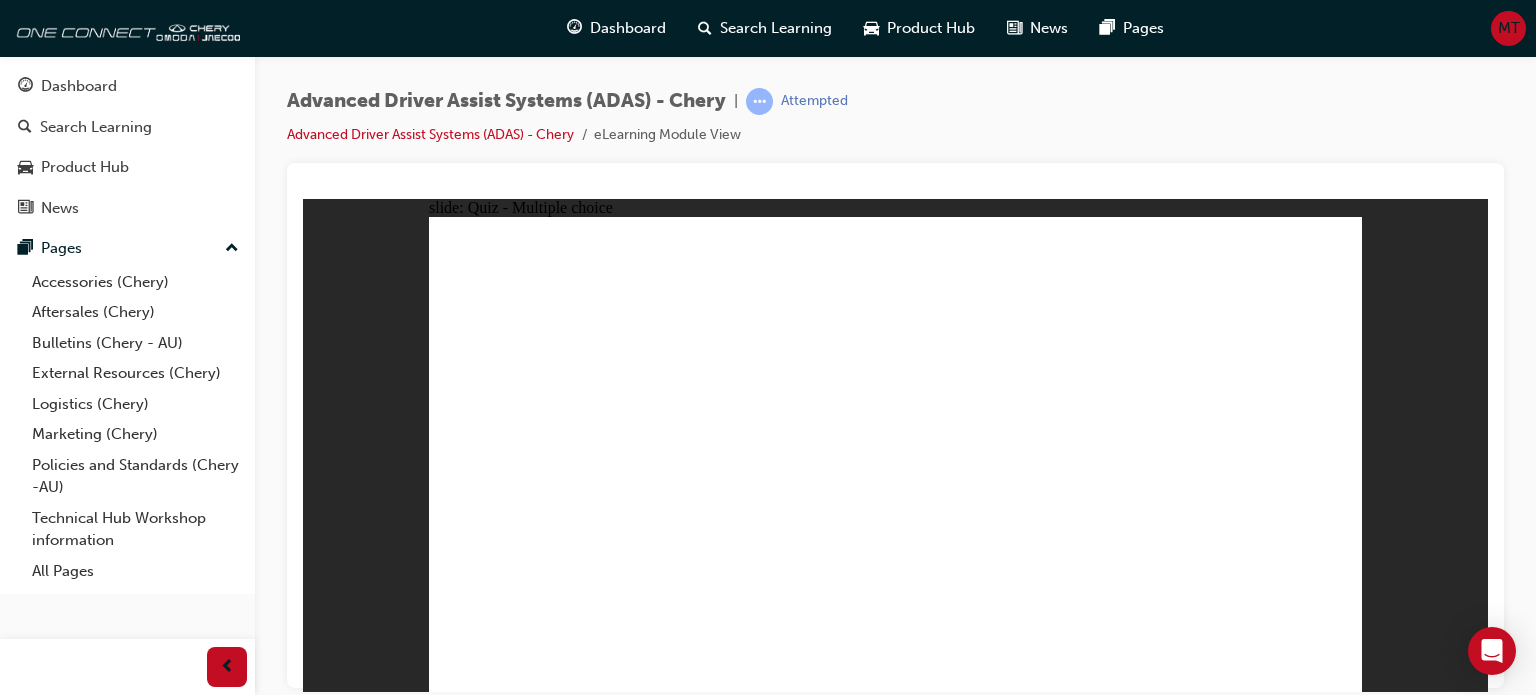 drag, startPoint x: 904, startPoint y: 536, endPoint x: 1000, endPoint y: 311, distance: 244.6242 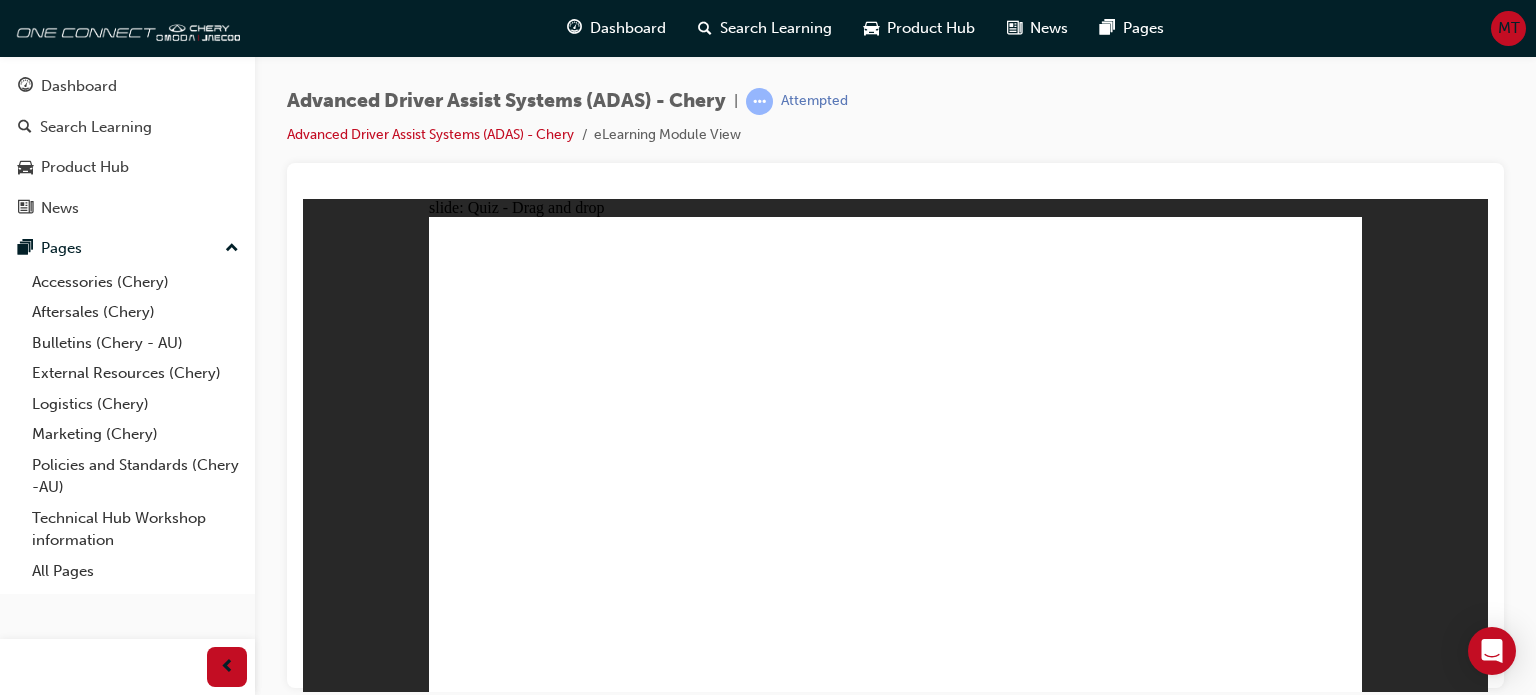 drag, startPoint x: 905, startPoint y: 259, endPoint x: 904, endPoint y: 516, distance: 257.00195 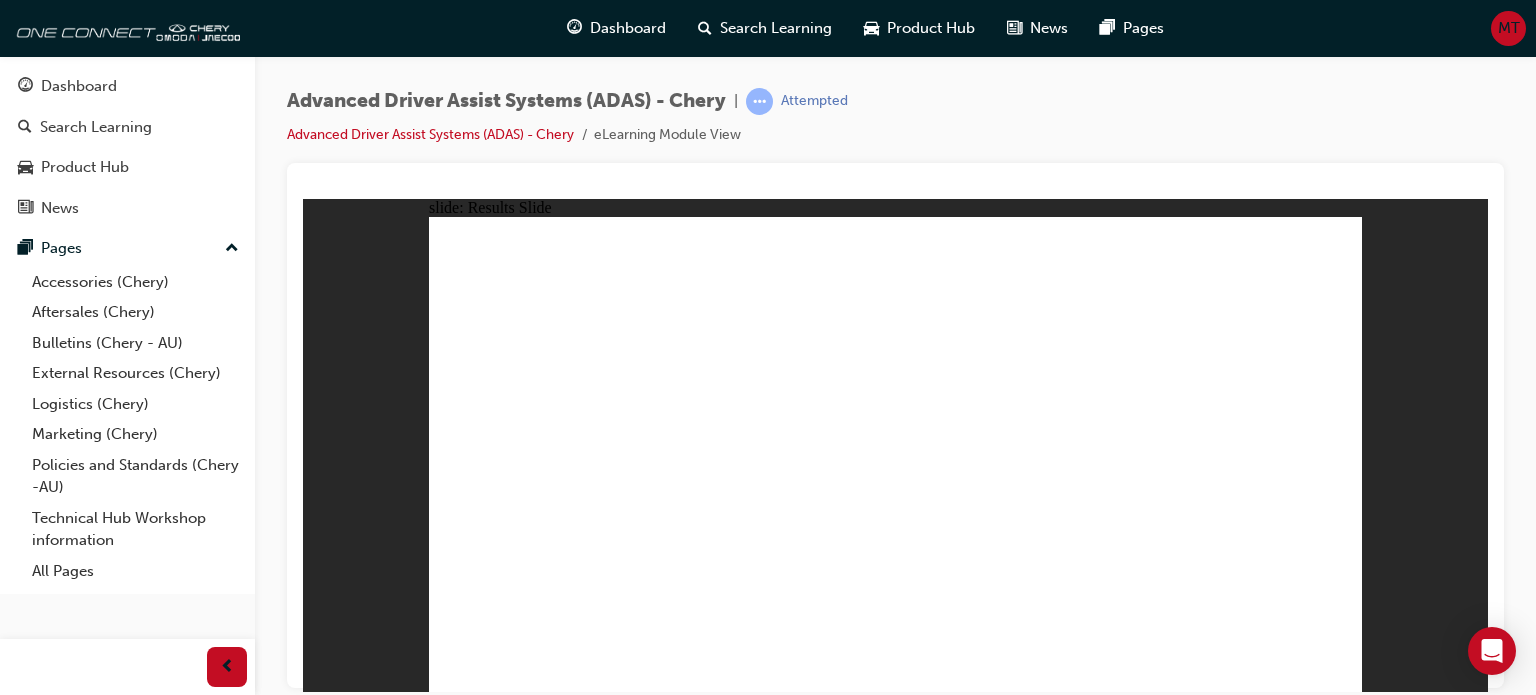 click 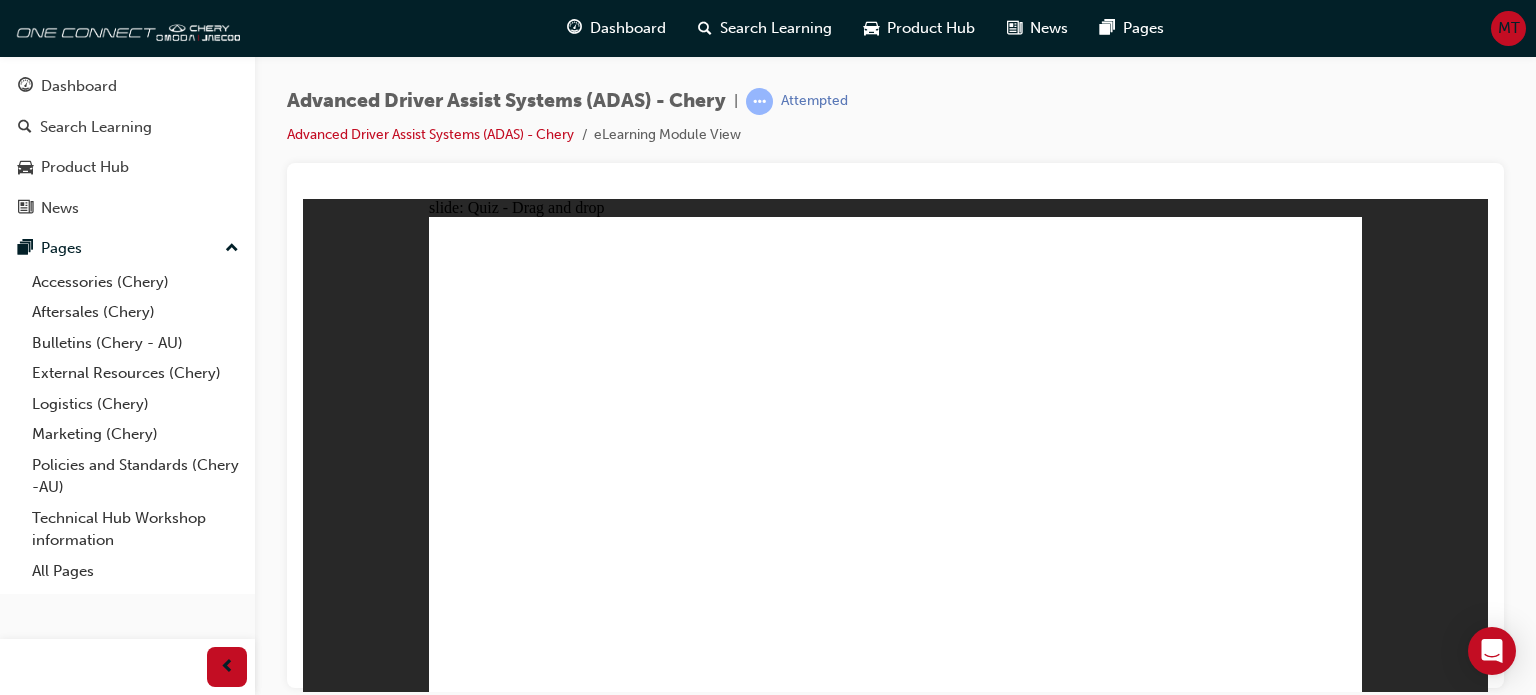 drag, startPoint x: 698, startPoint y: 587, endPoint x: 891, endPoint y: 336, distance: 316.6228 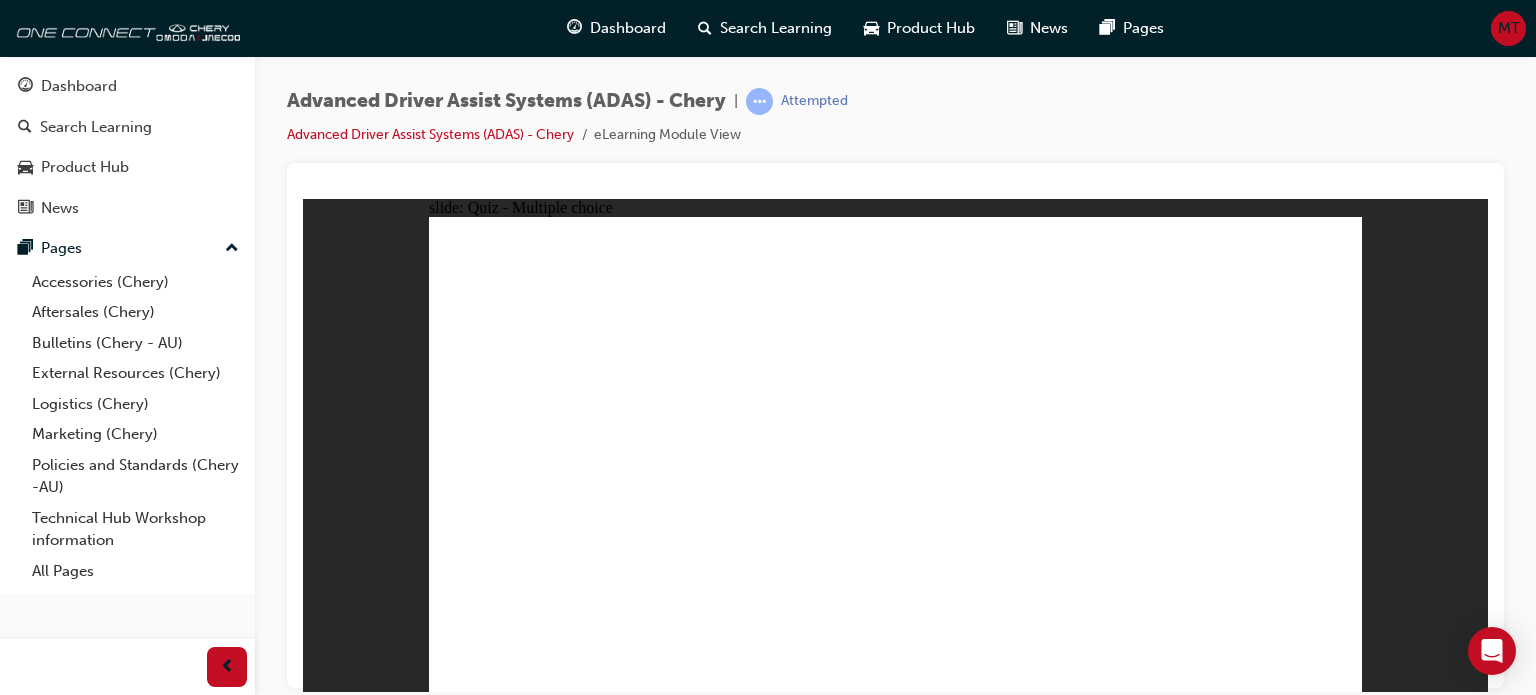 click 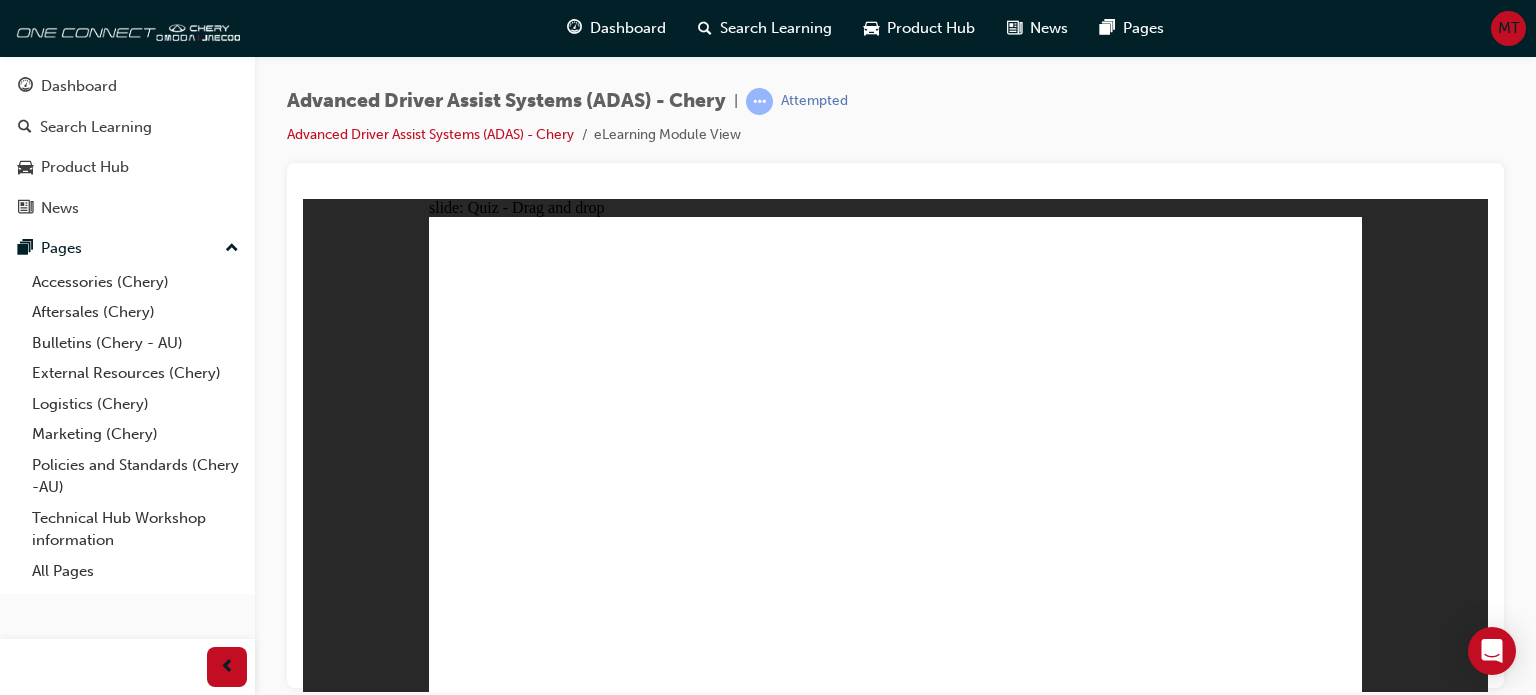 drag, startPoint x: 900, startPoint y: 261, endPoint x: 610, endPoint y: 529, distance: 394.87213 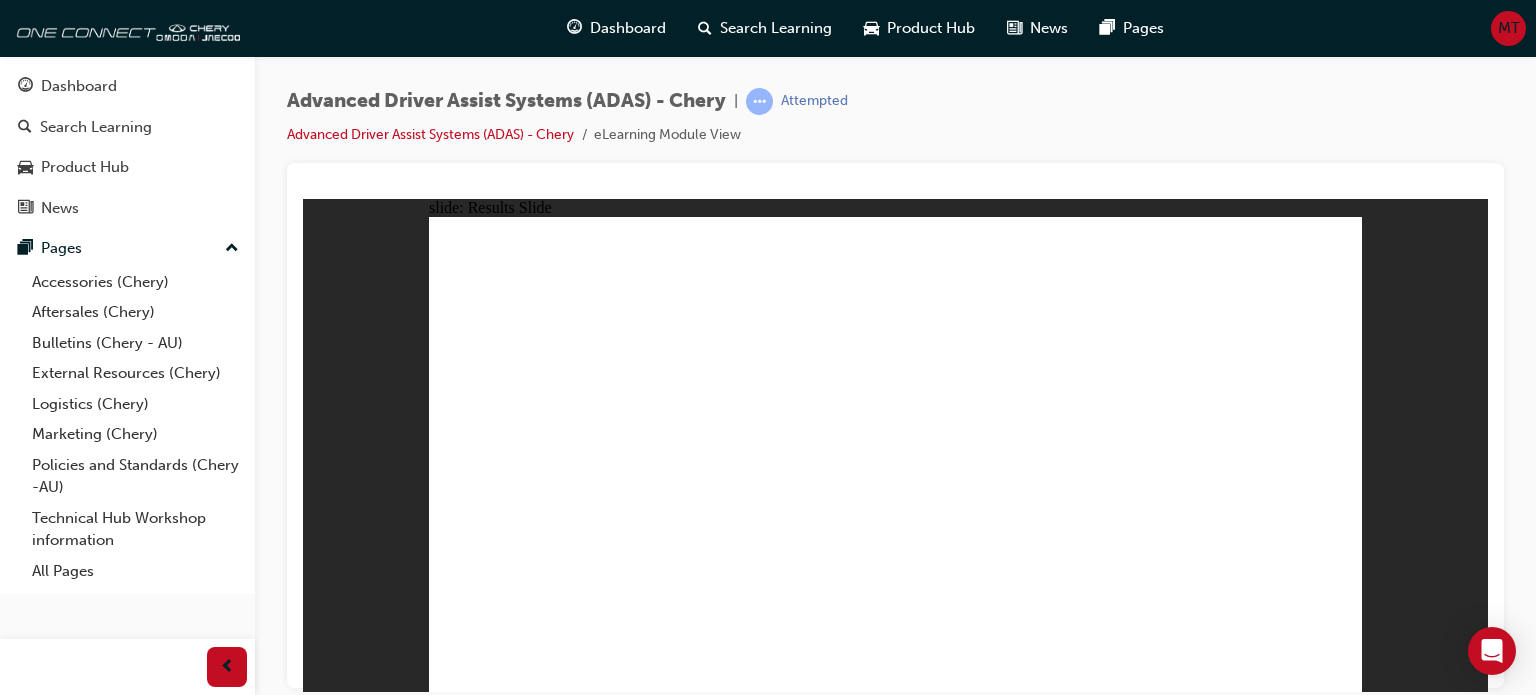 click 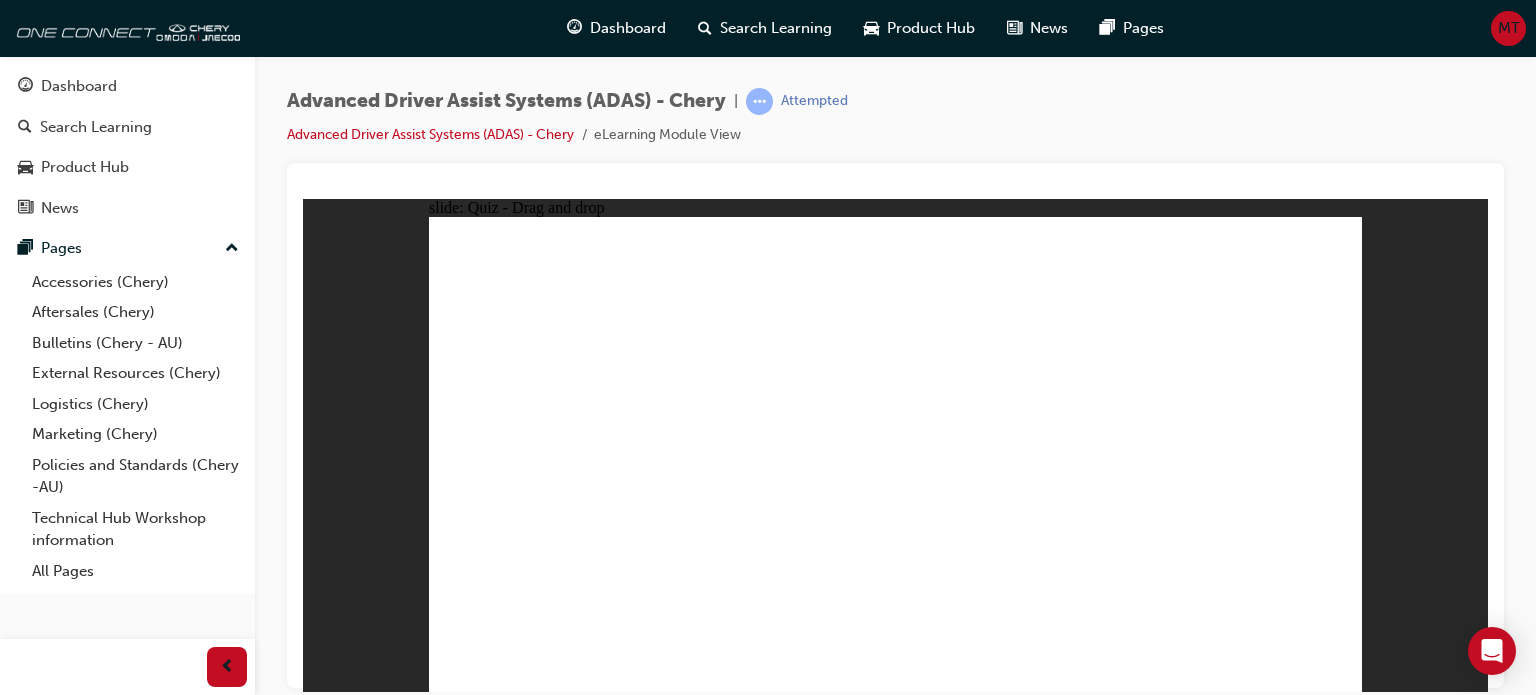 drag, startPoint x: 726, startPoint y: 581, endPoint x: 872, endPoint y: 389, distance: 241.2053 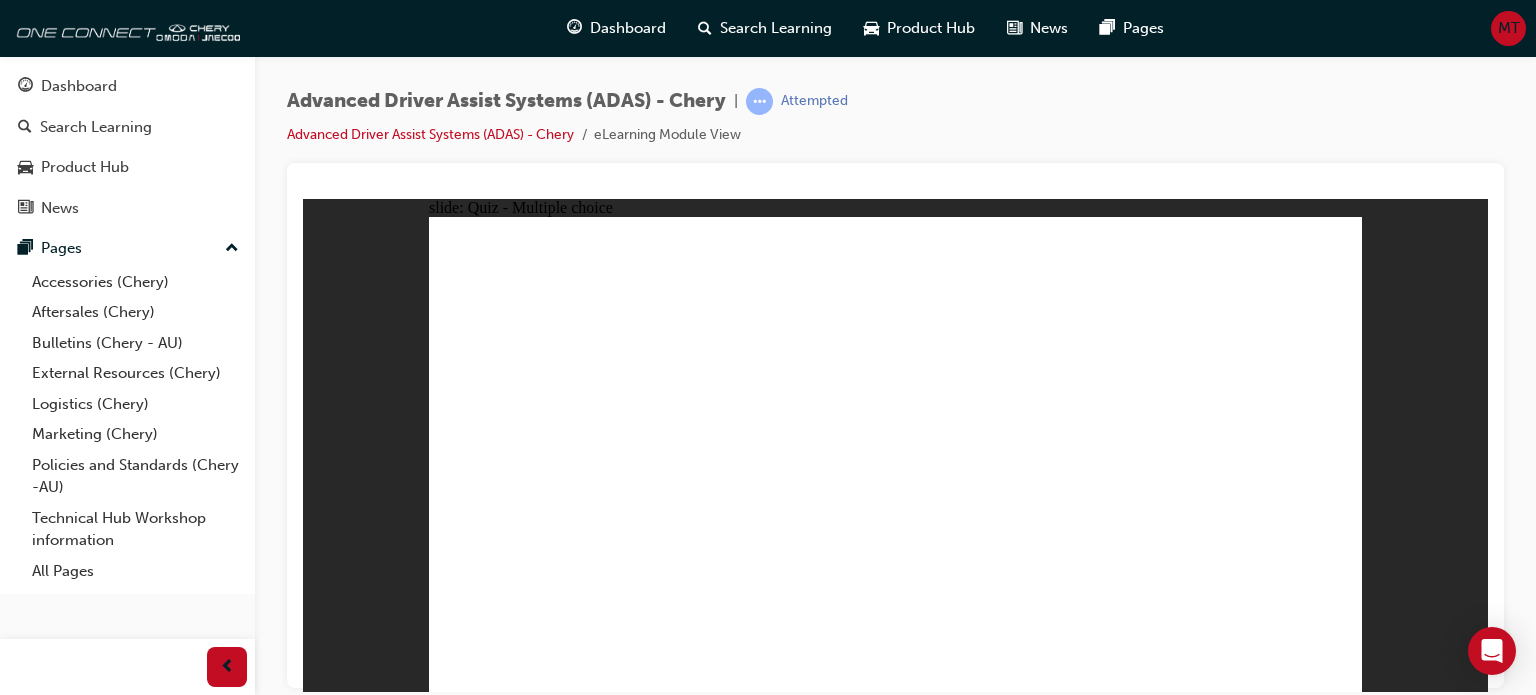 click 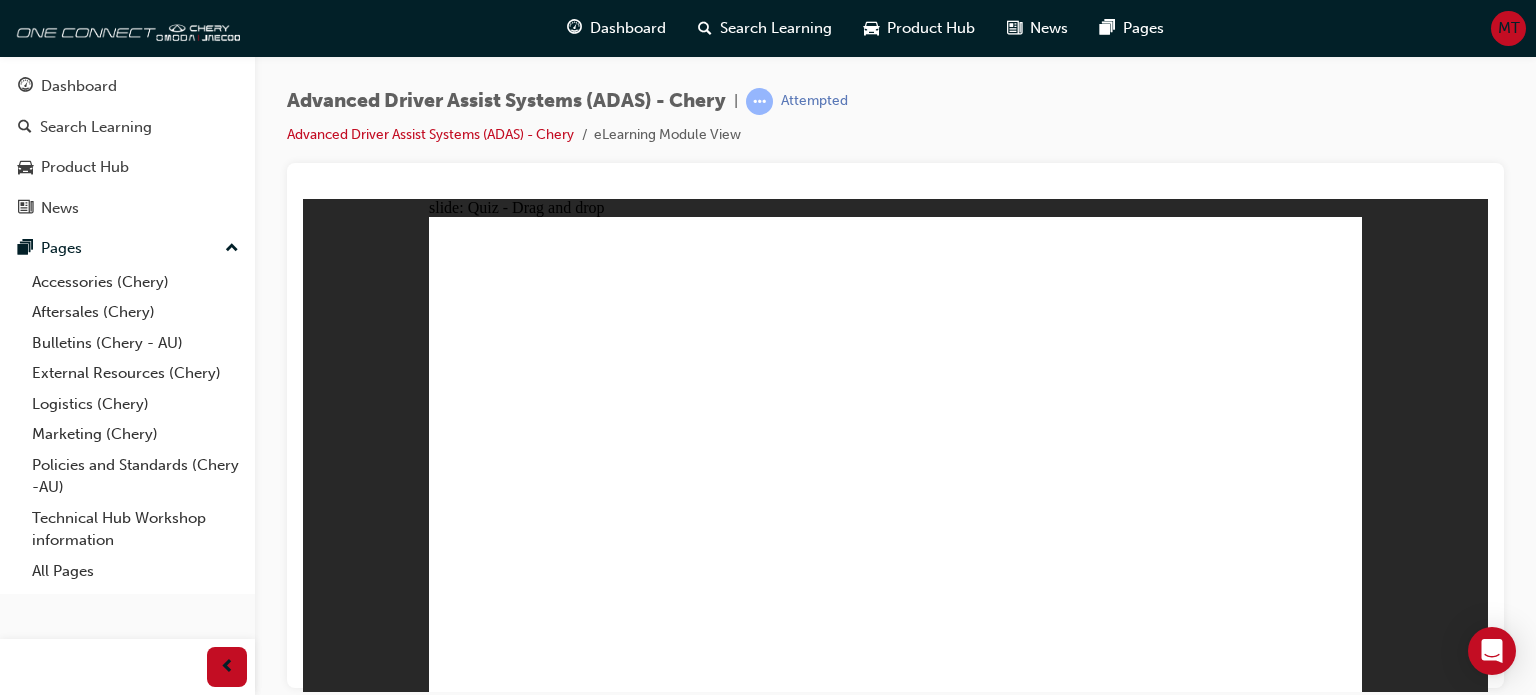 drag, startPoint x: 1100, startPoint y: 257, endPoint x: 614, endPoint y: 565, distance: 575.3781 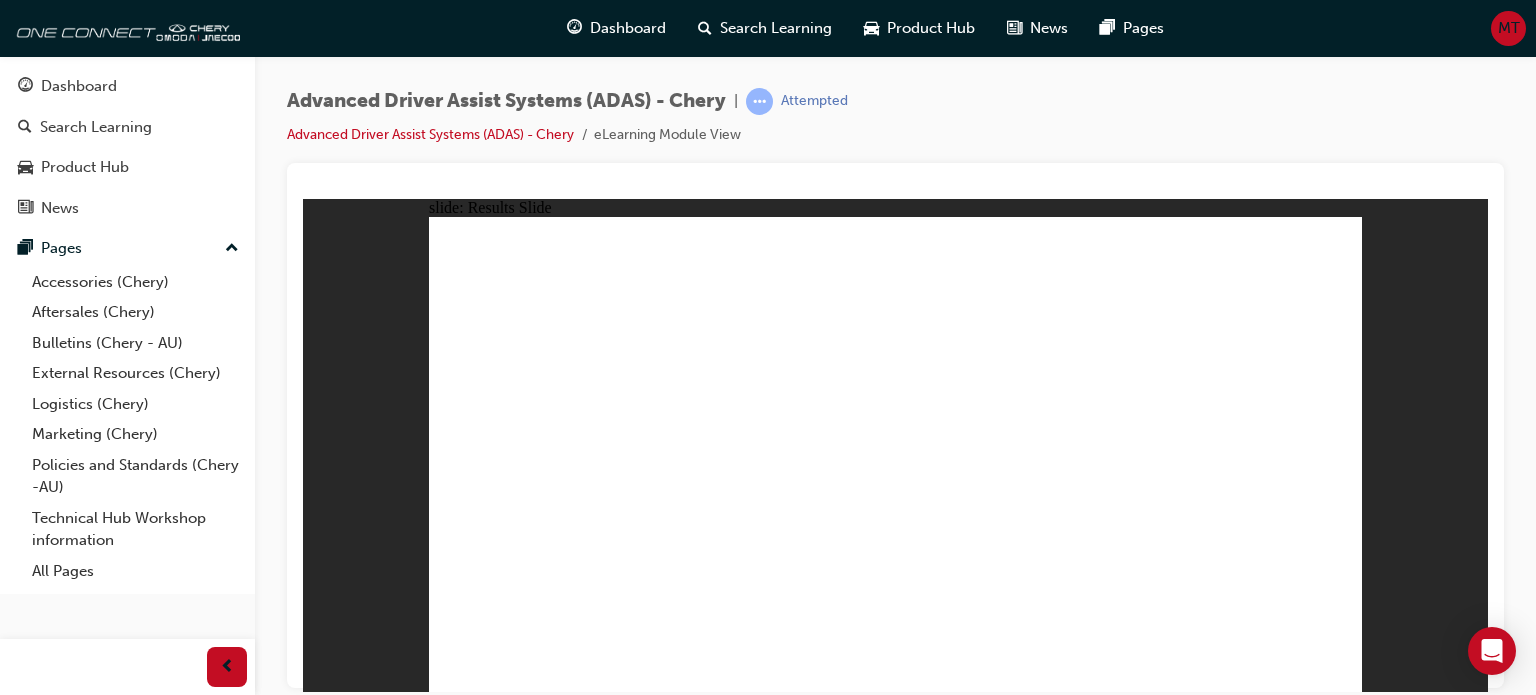 click 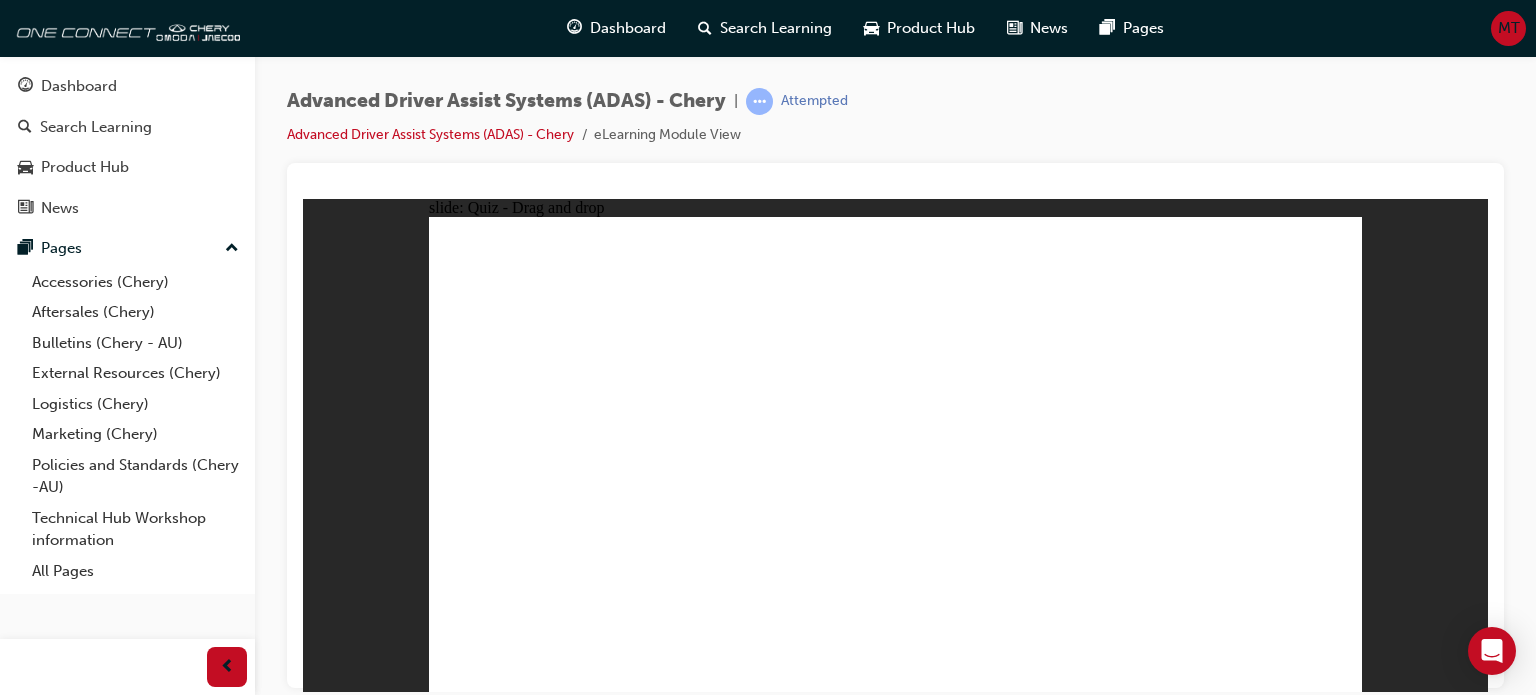 drag, startPoint x: 690, startPoint y: 593, endPoint x: 860, endPoint y: 380, distance: 272.5234 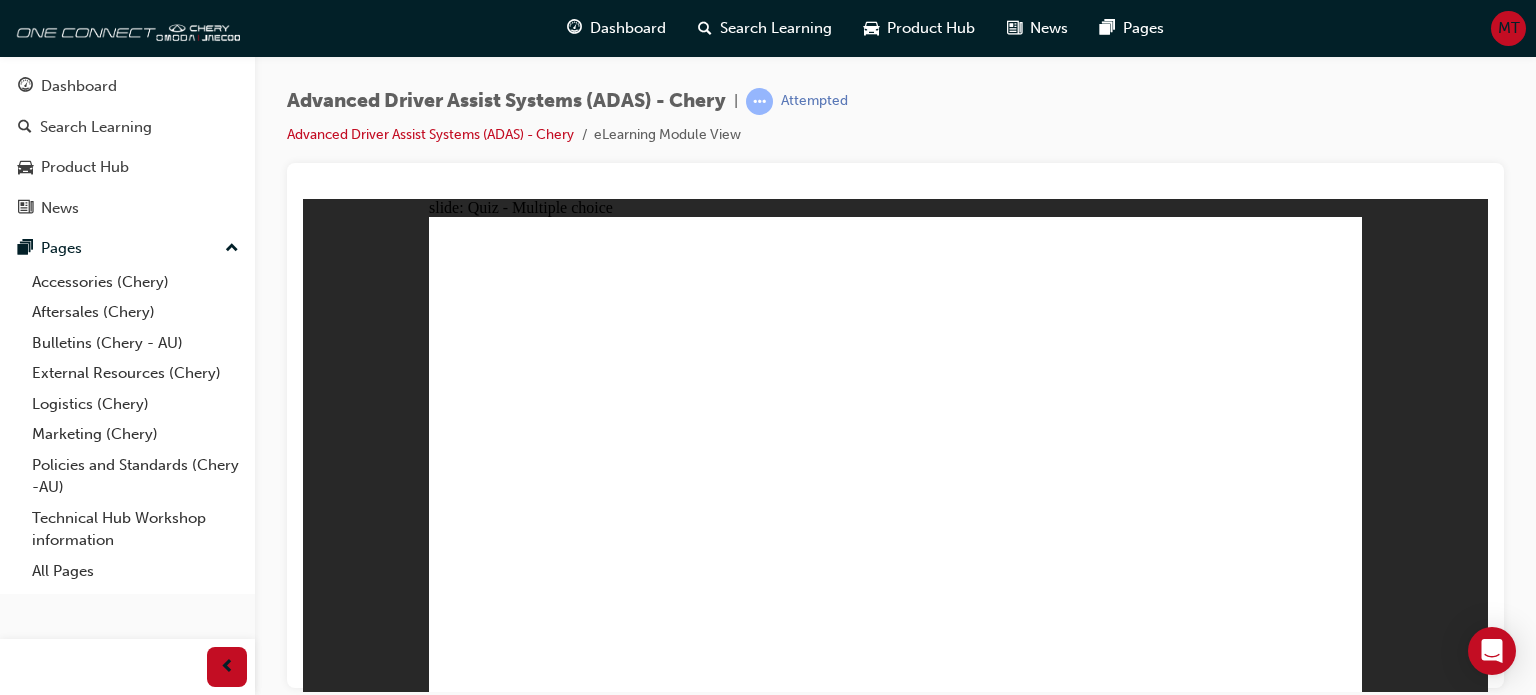 click 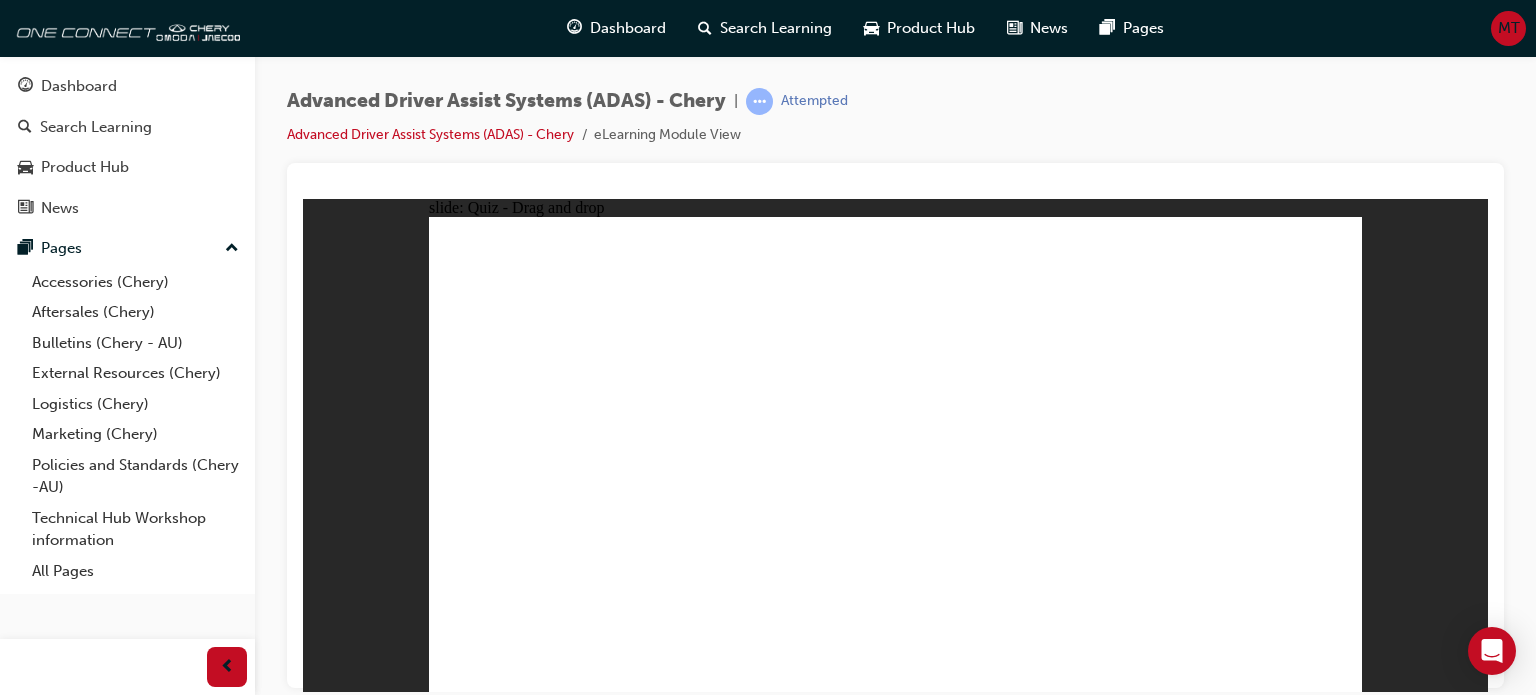 drag, startPoint x: 1078, startPoint y: 260, endPoint x: 719, endPoint y: 514, distance: 439.76926 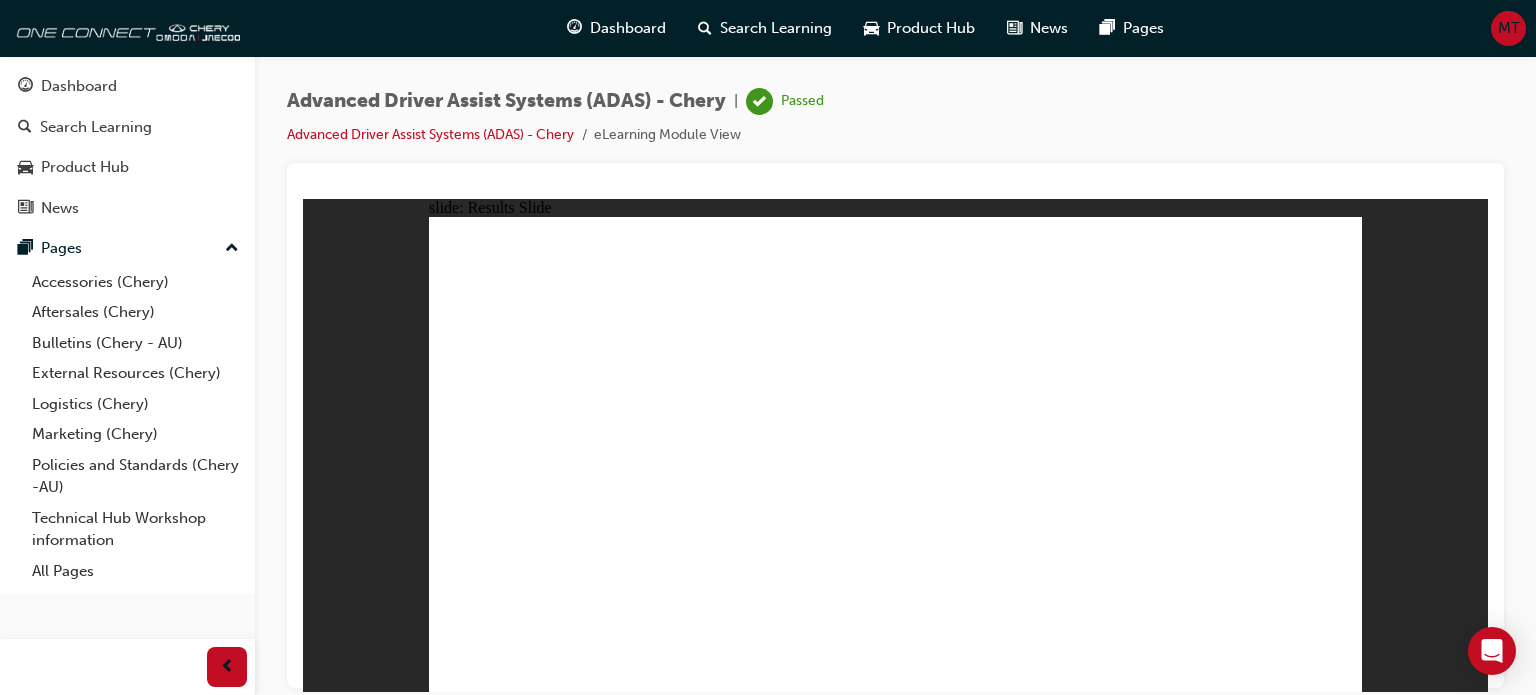 click 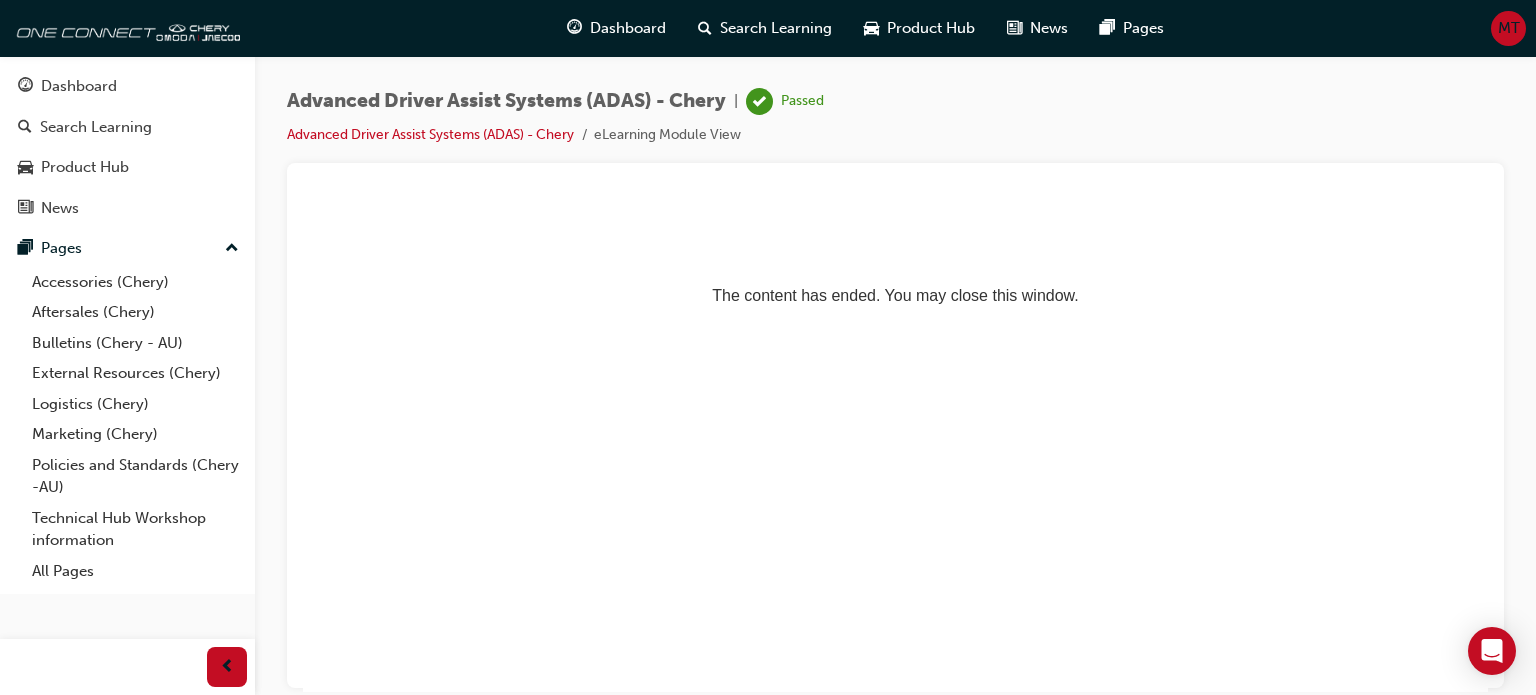 scroll, scrollTop: 0, scrollLeft: 0, axis: both 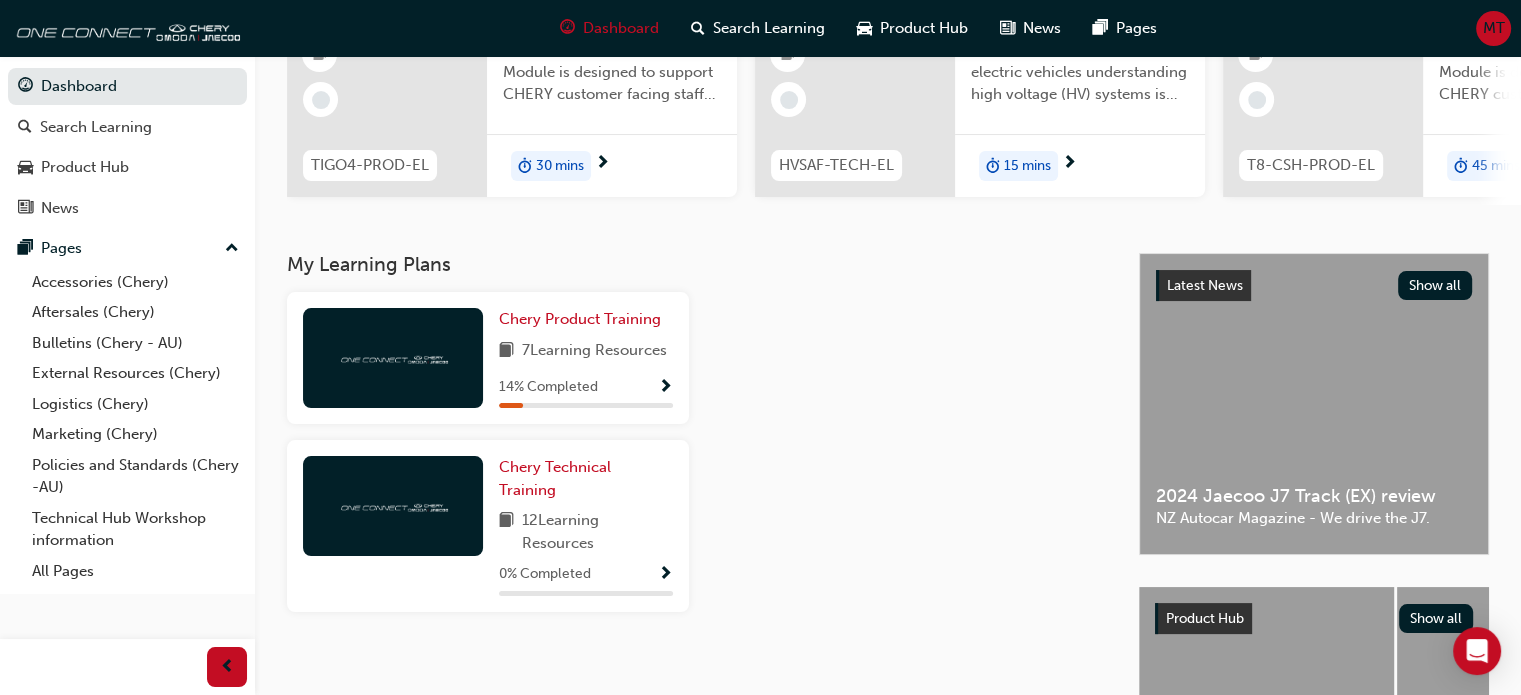 click at bounding box center [665, 388] 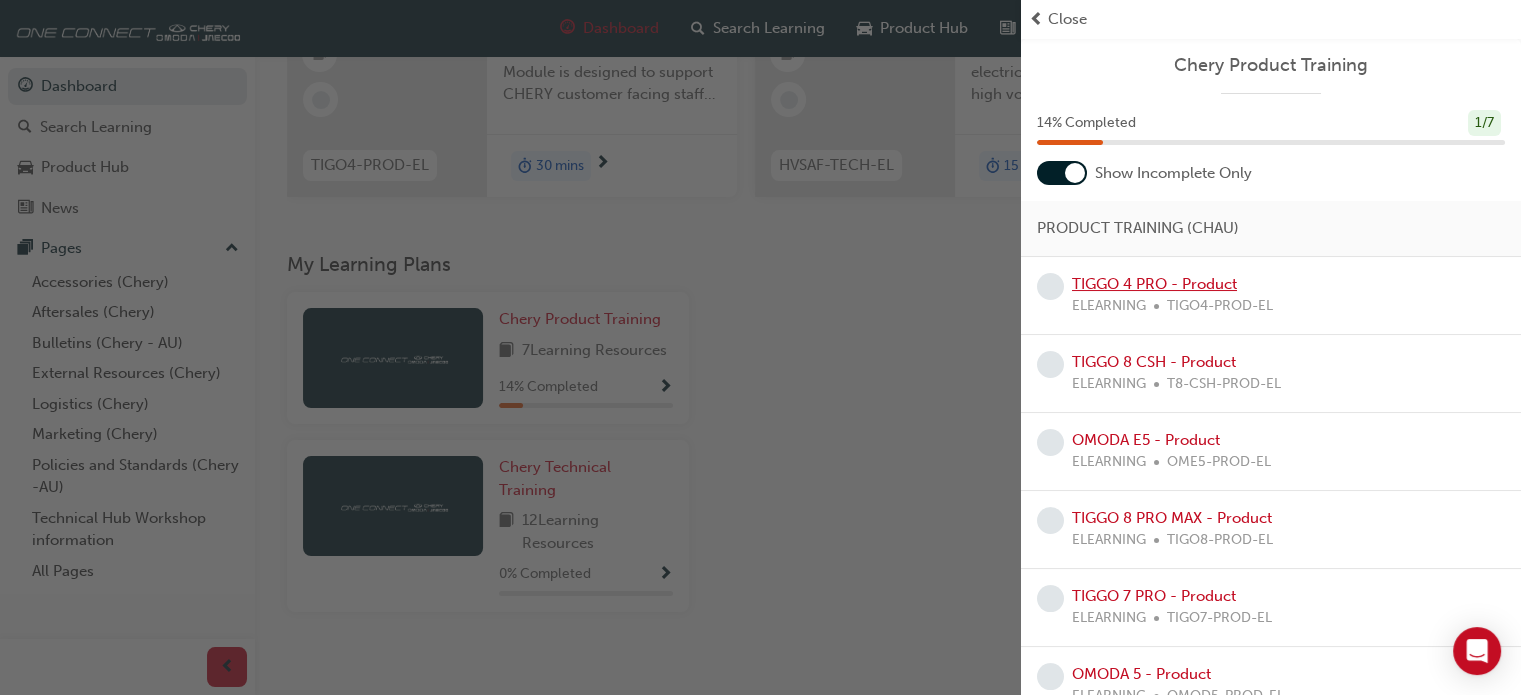 click on "TIGGO 4 PRO - Product" at bounding box center [1154, 284] 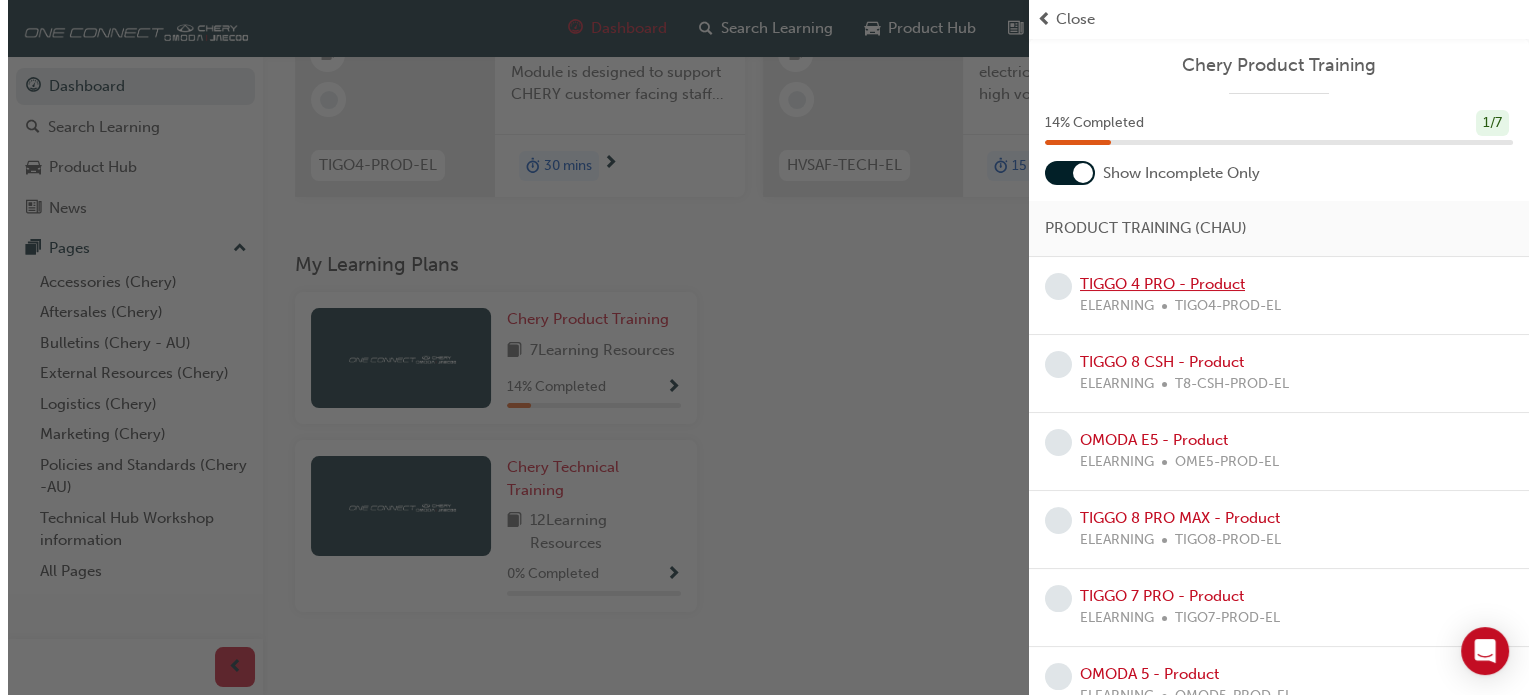 scroll, scrollTop: 0, scrollLeft: 0, axis: both 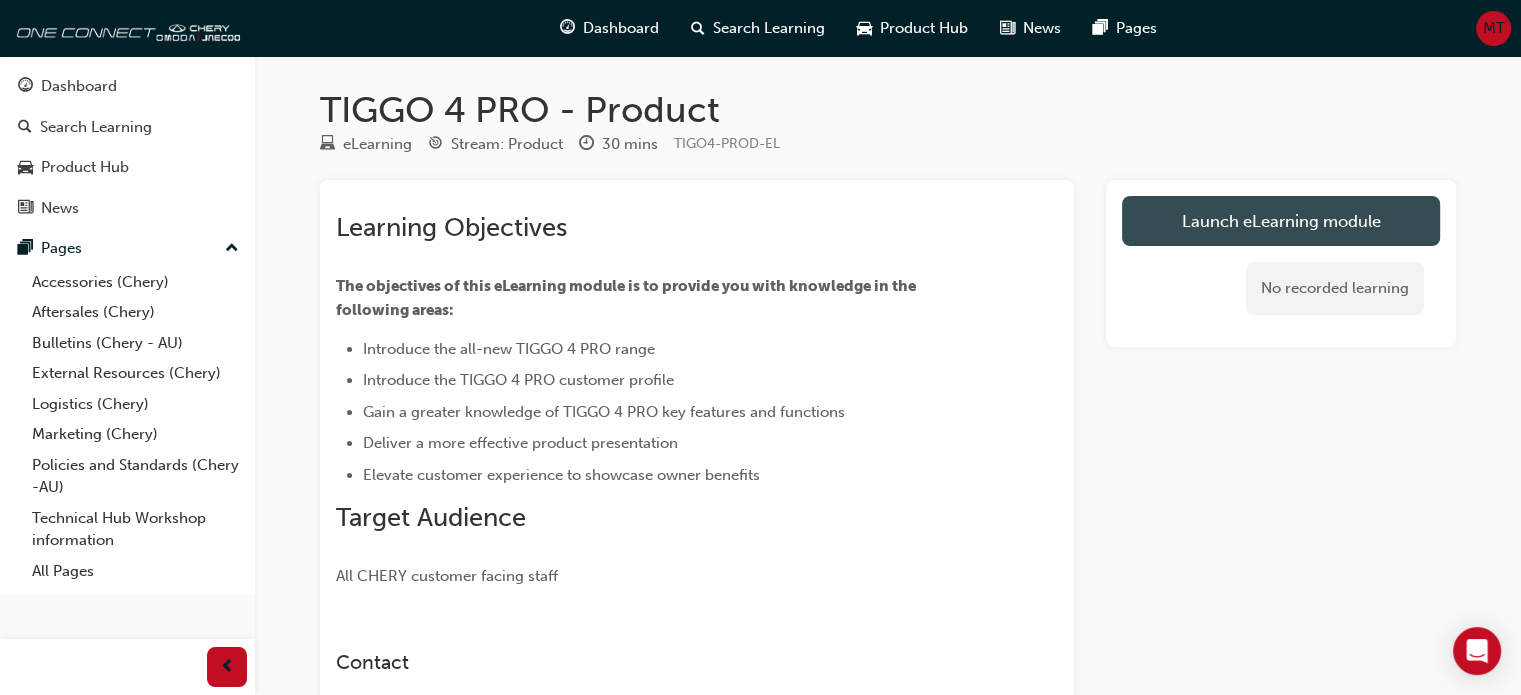click on "Launch eLearning module" at bounding box center (1281, 221) 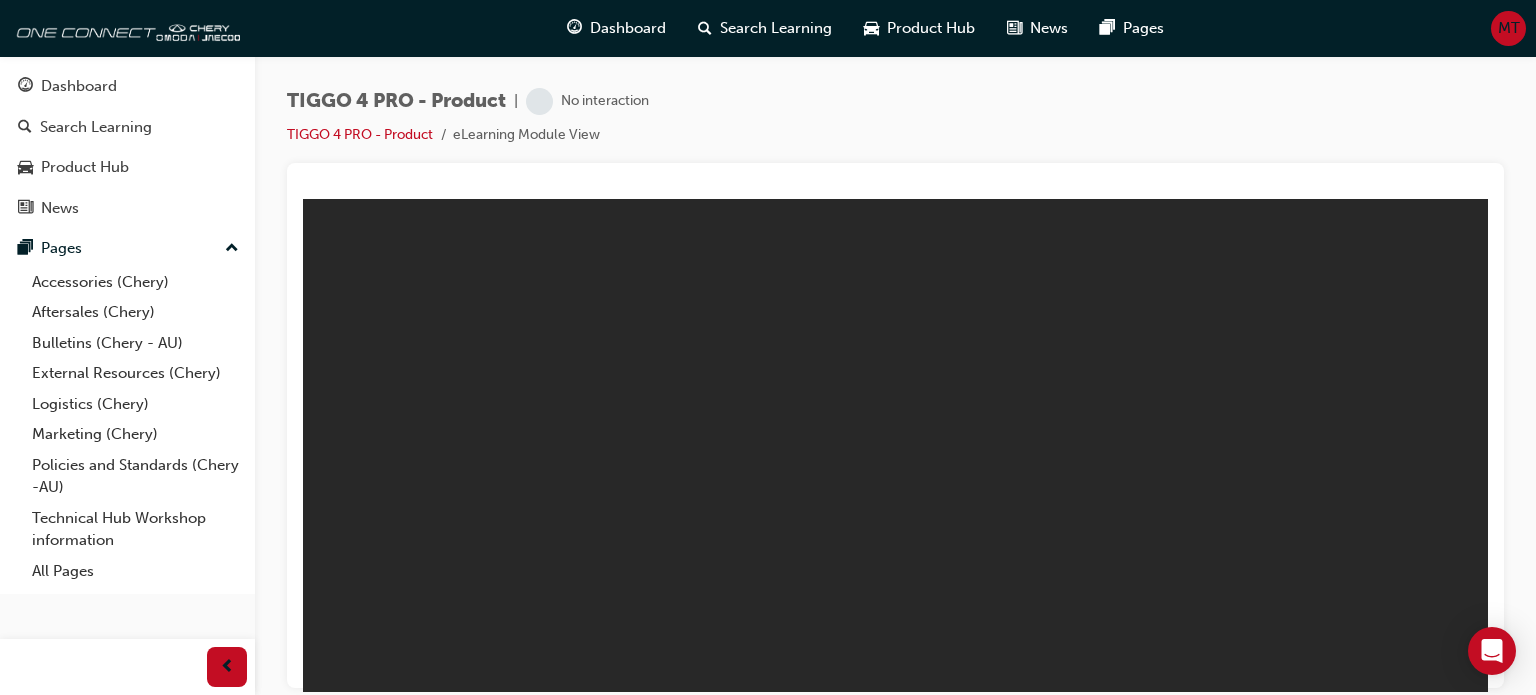 scroll, scrollTop: 0, scrollLeft: 0, axis: both 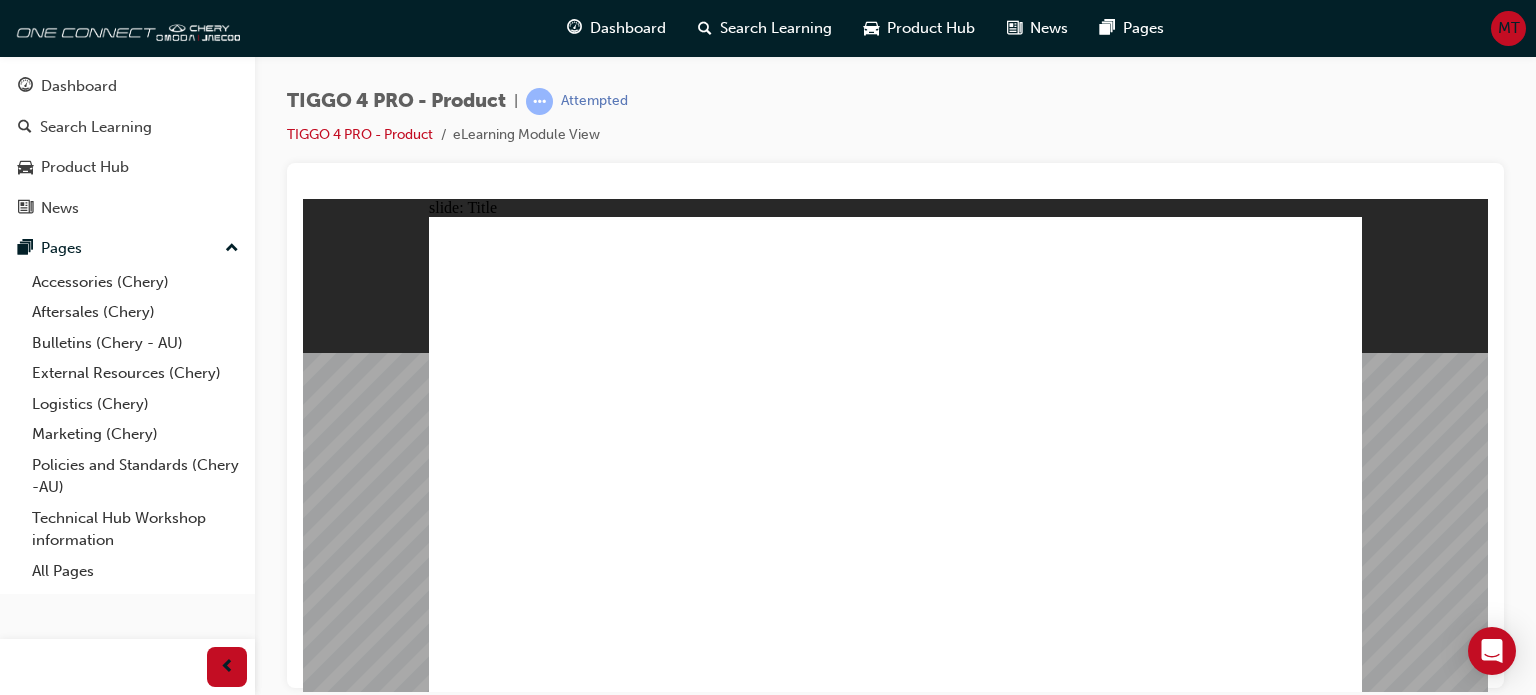 click 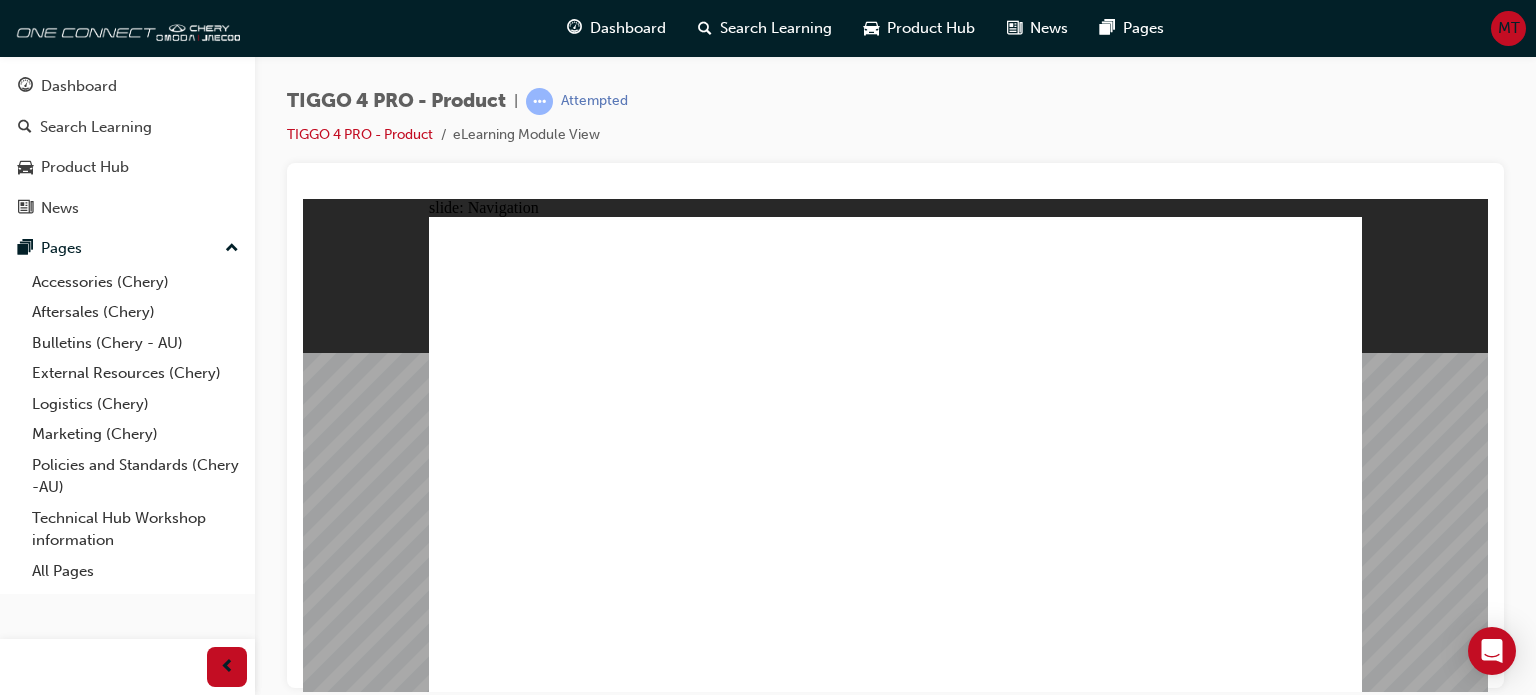 click 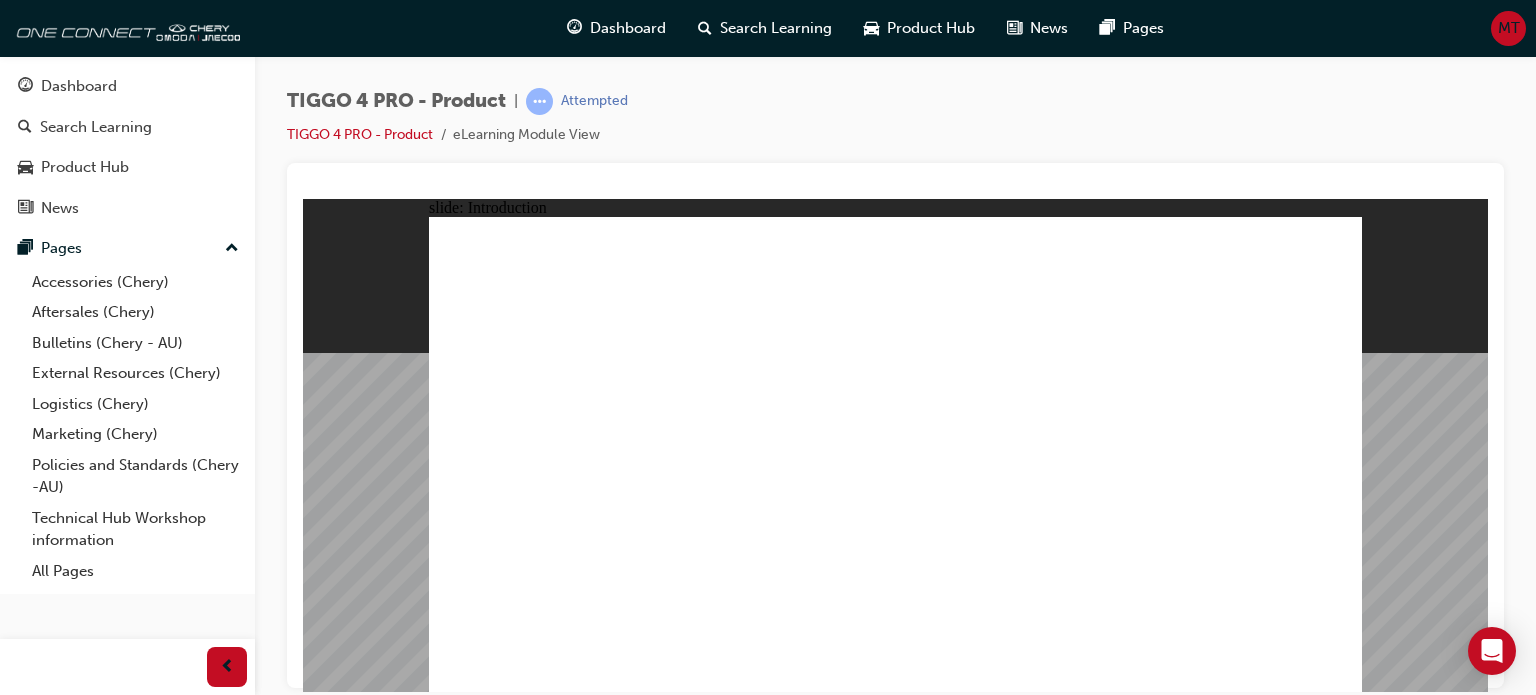 click 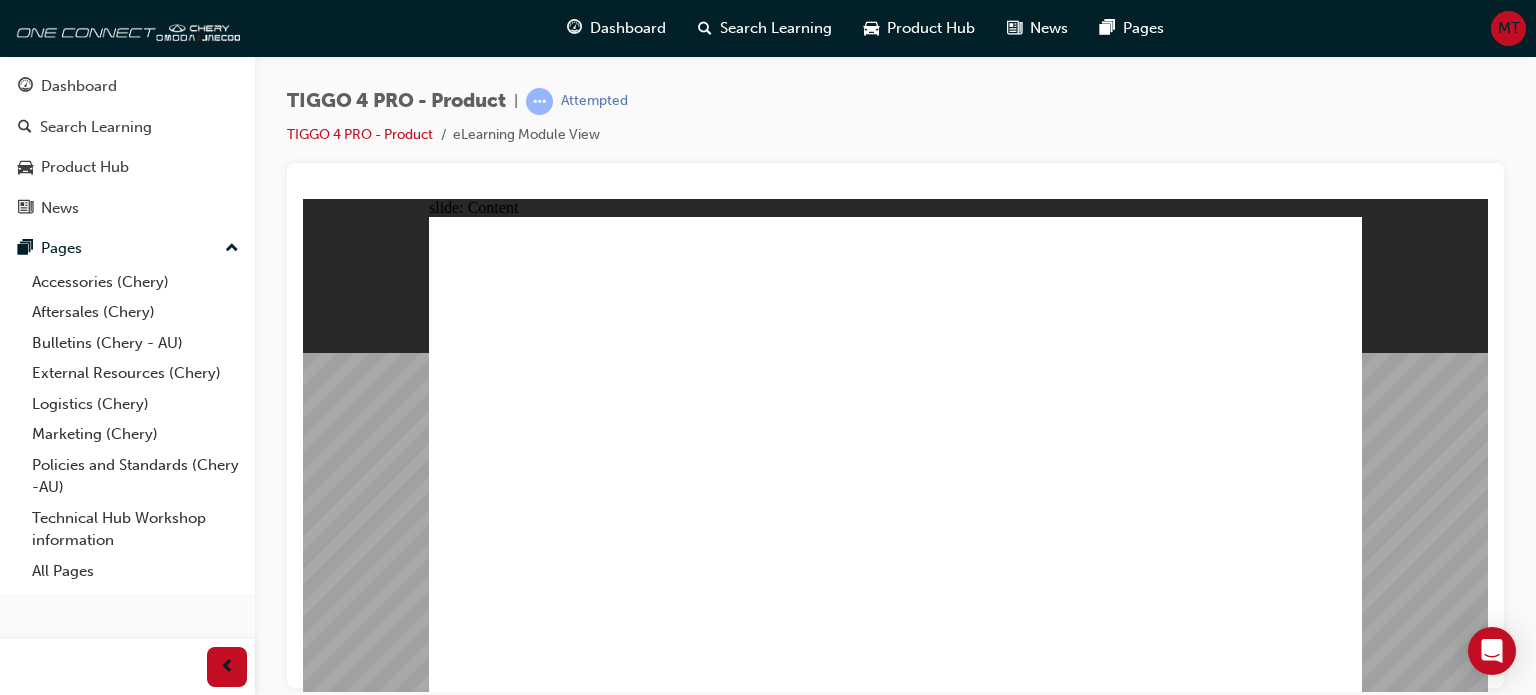 click 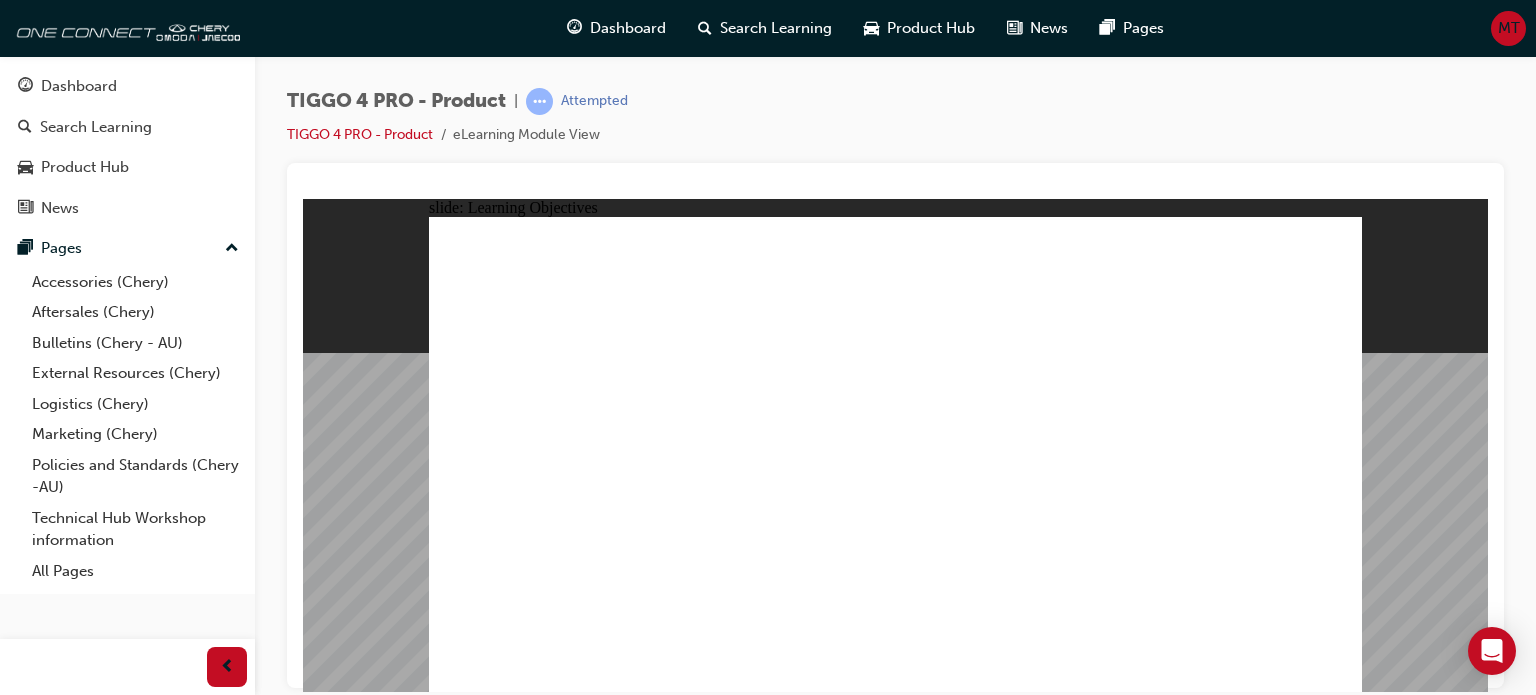 click 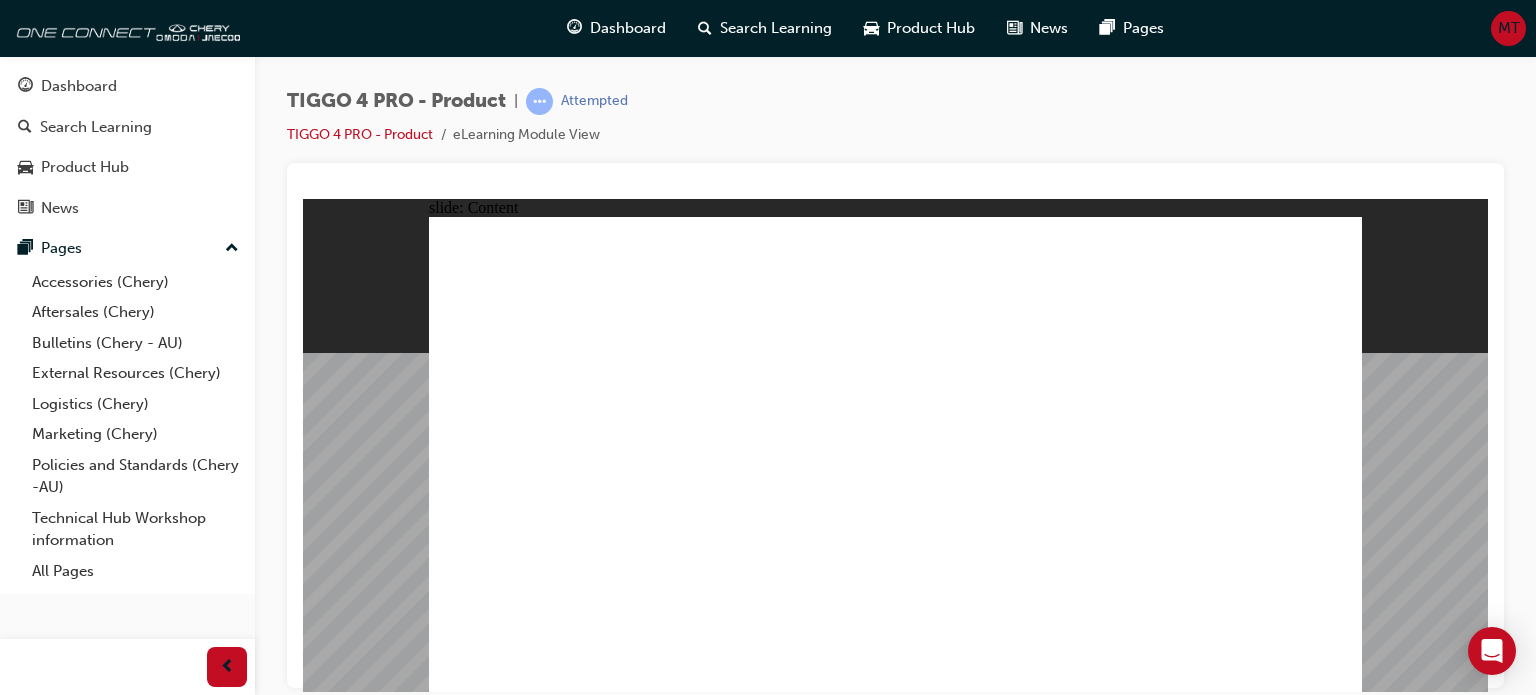 click 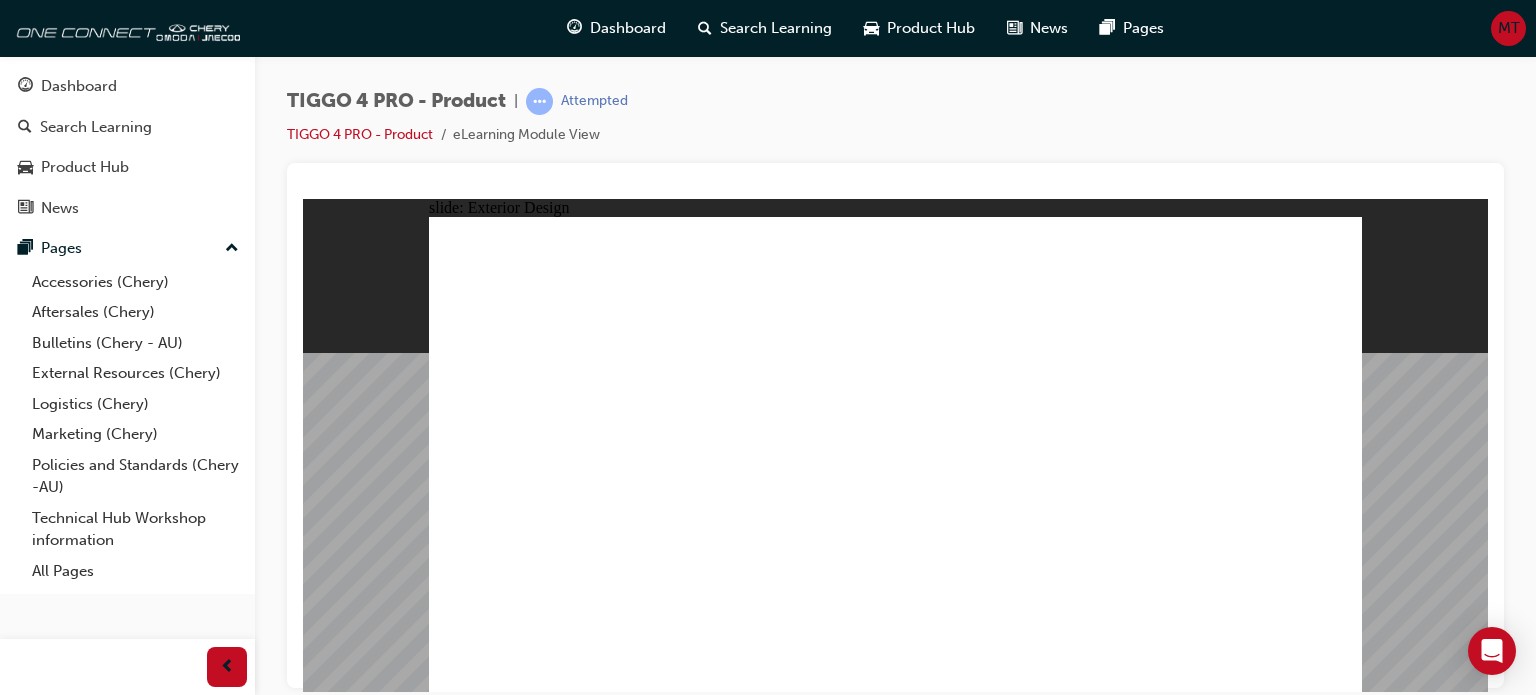 click 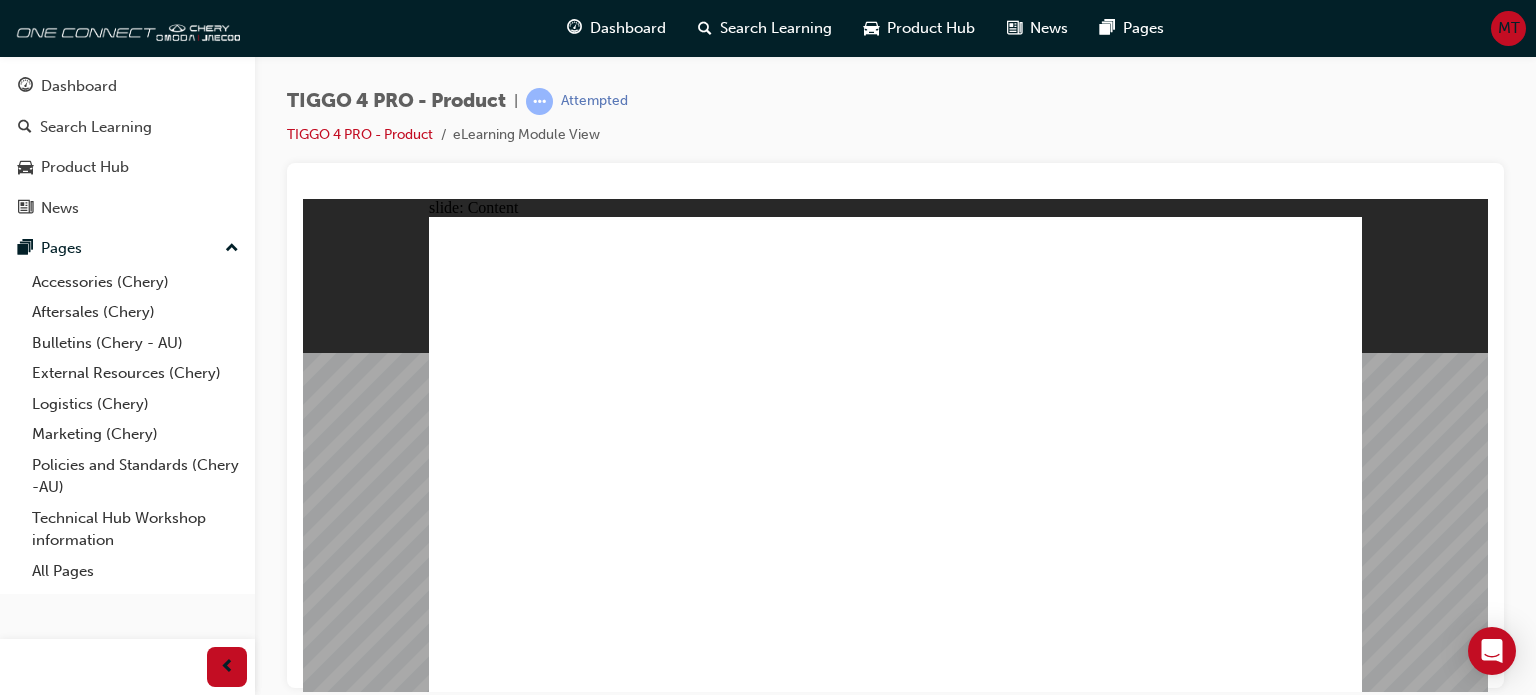 click 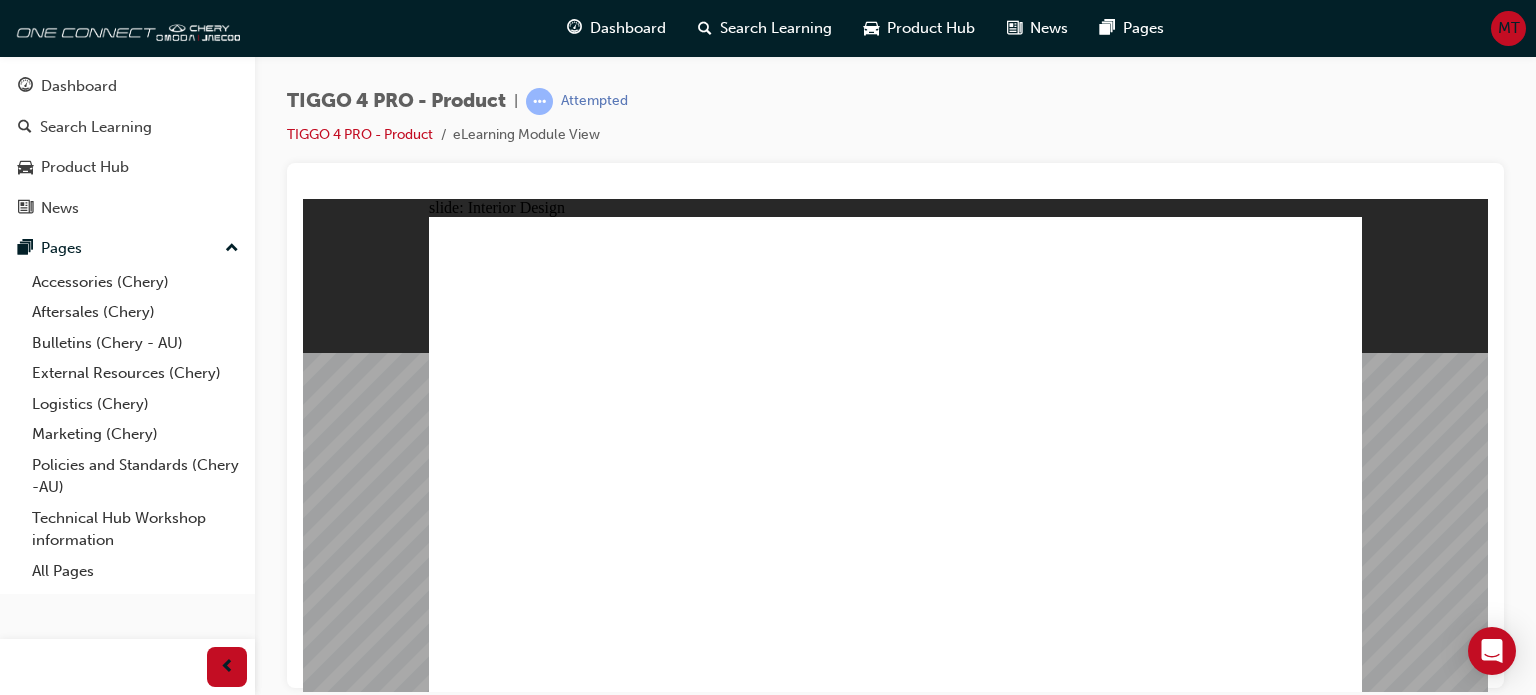 click 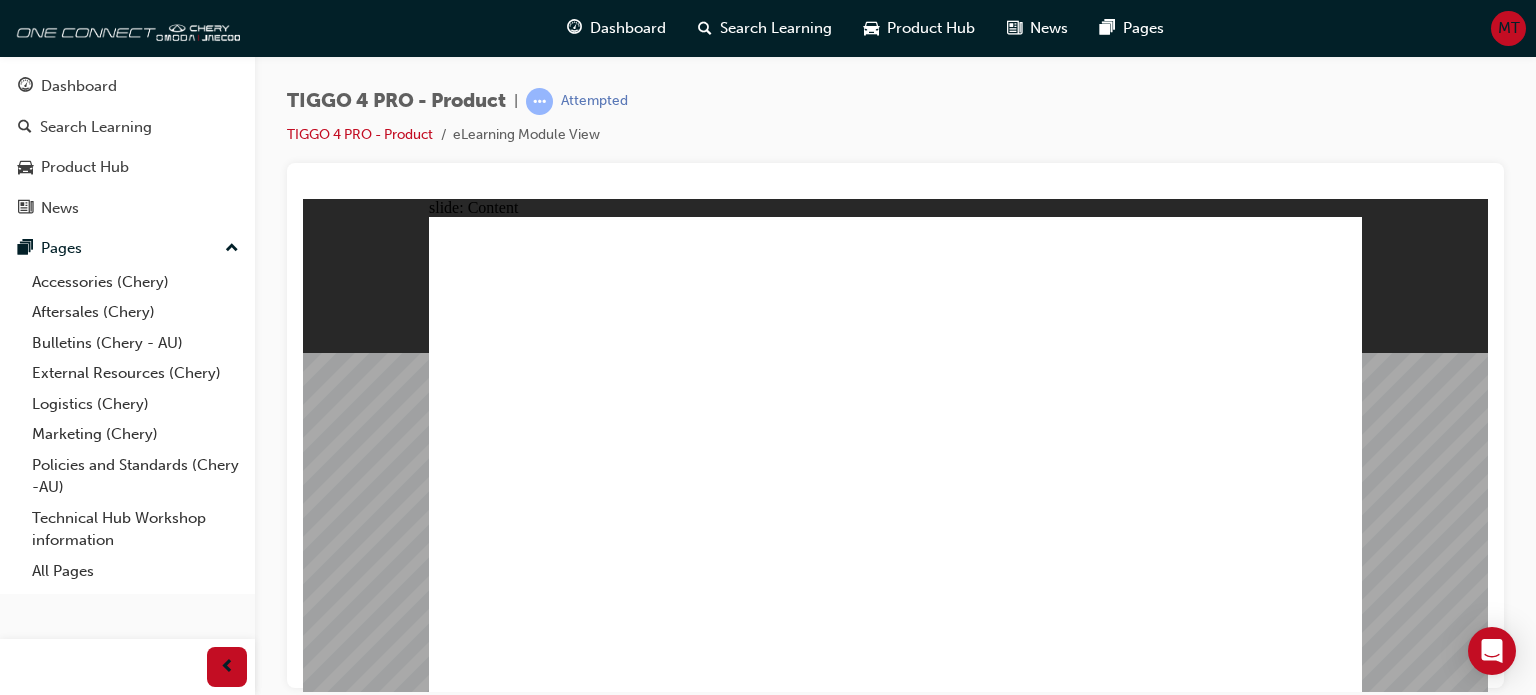 click 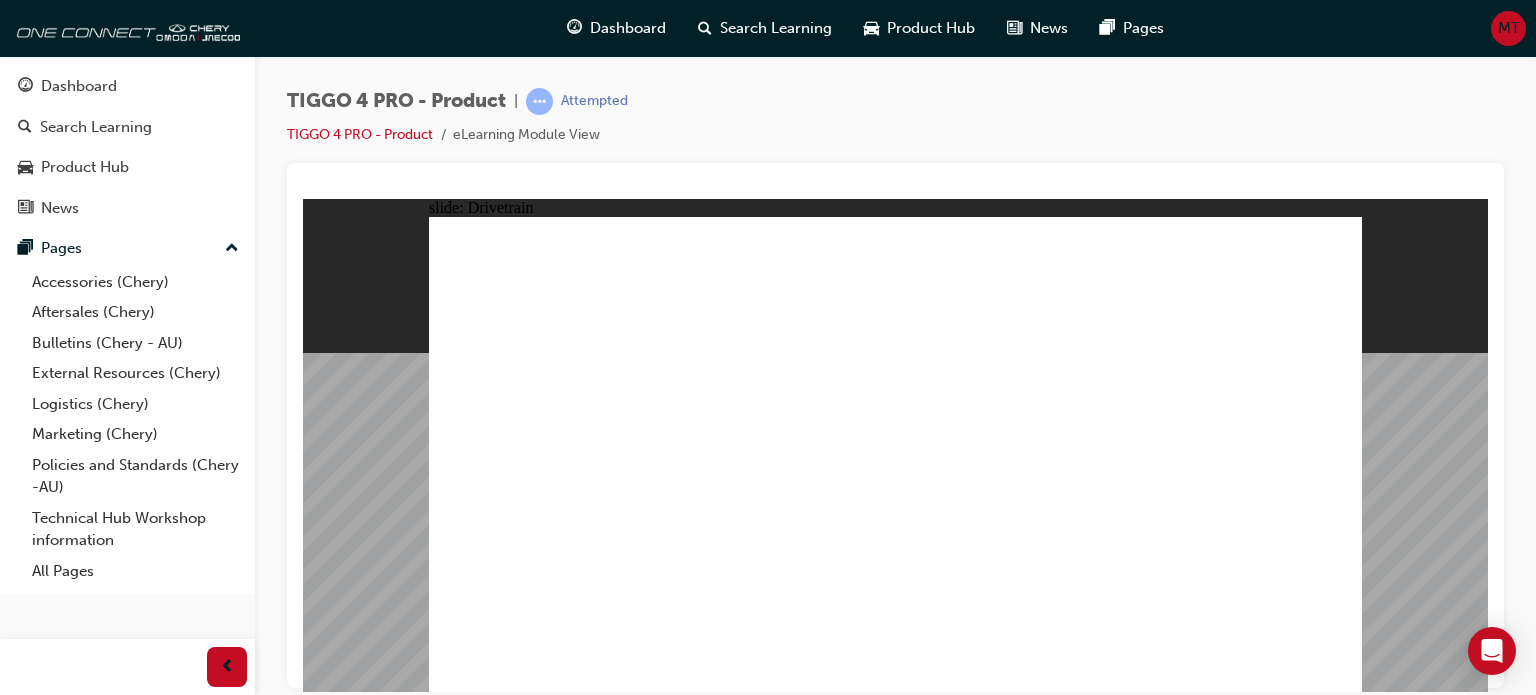 click 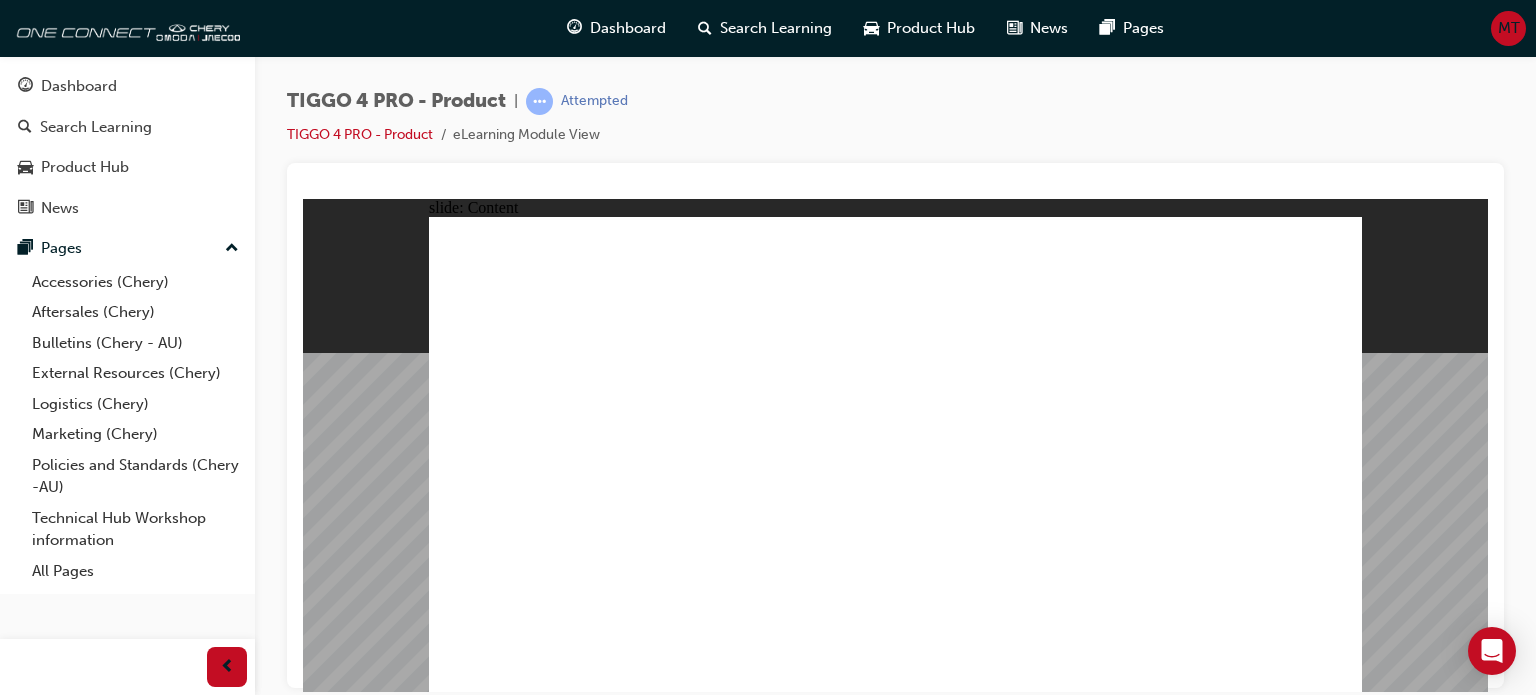 click 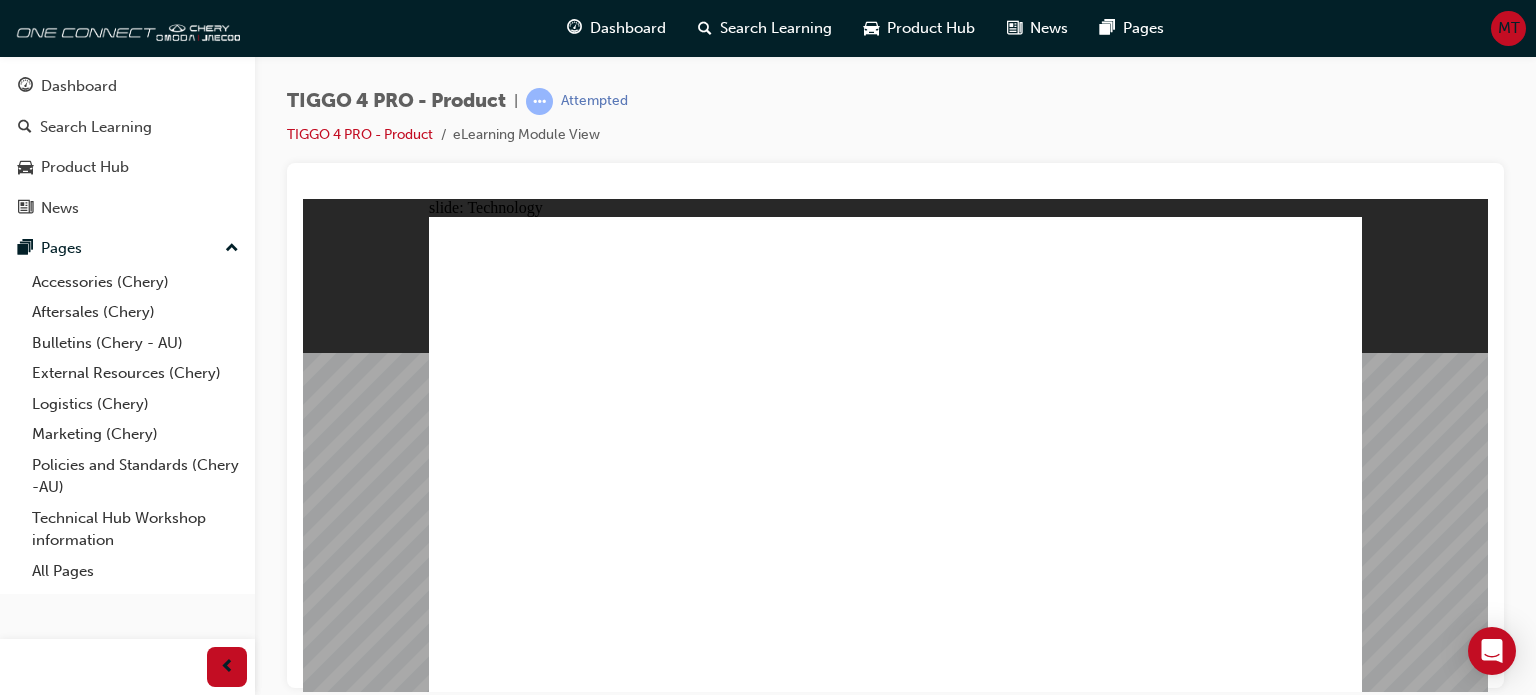 click 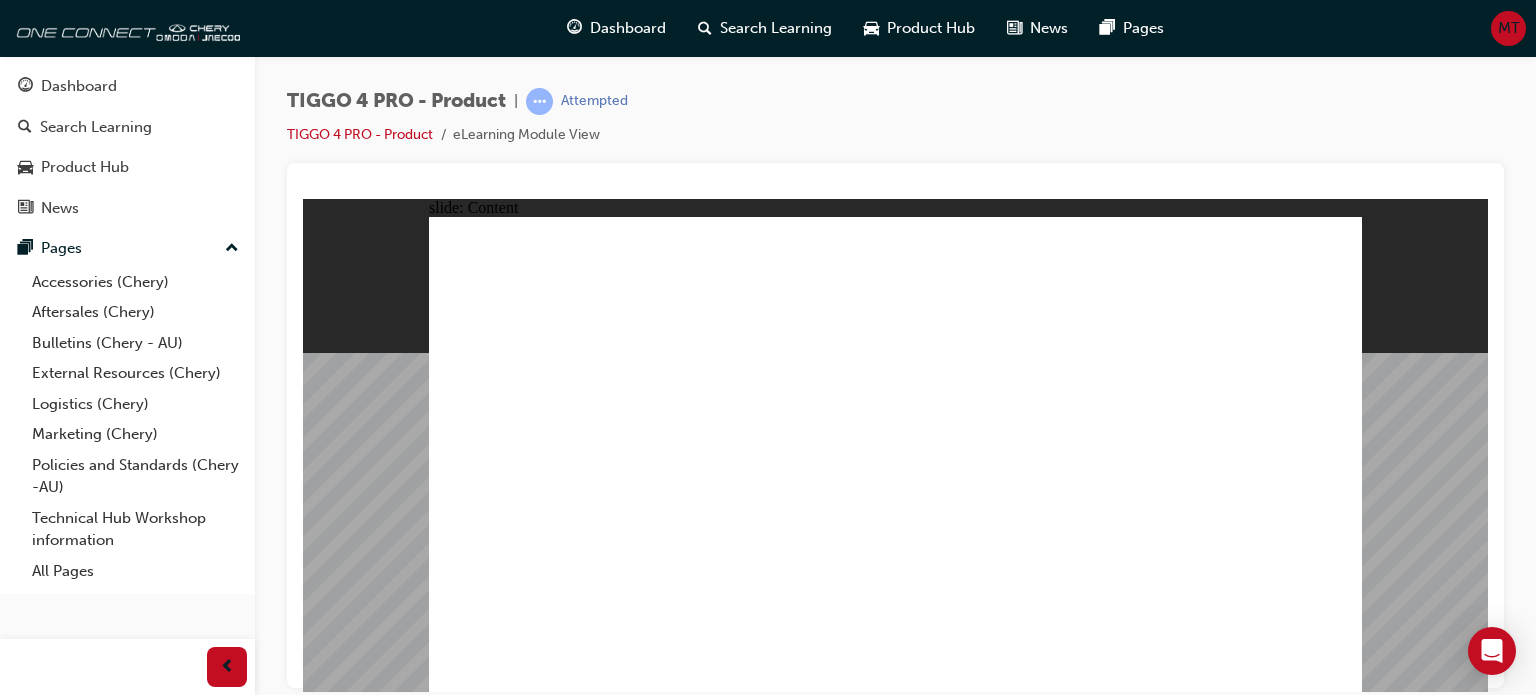 click 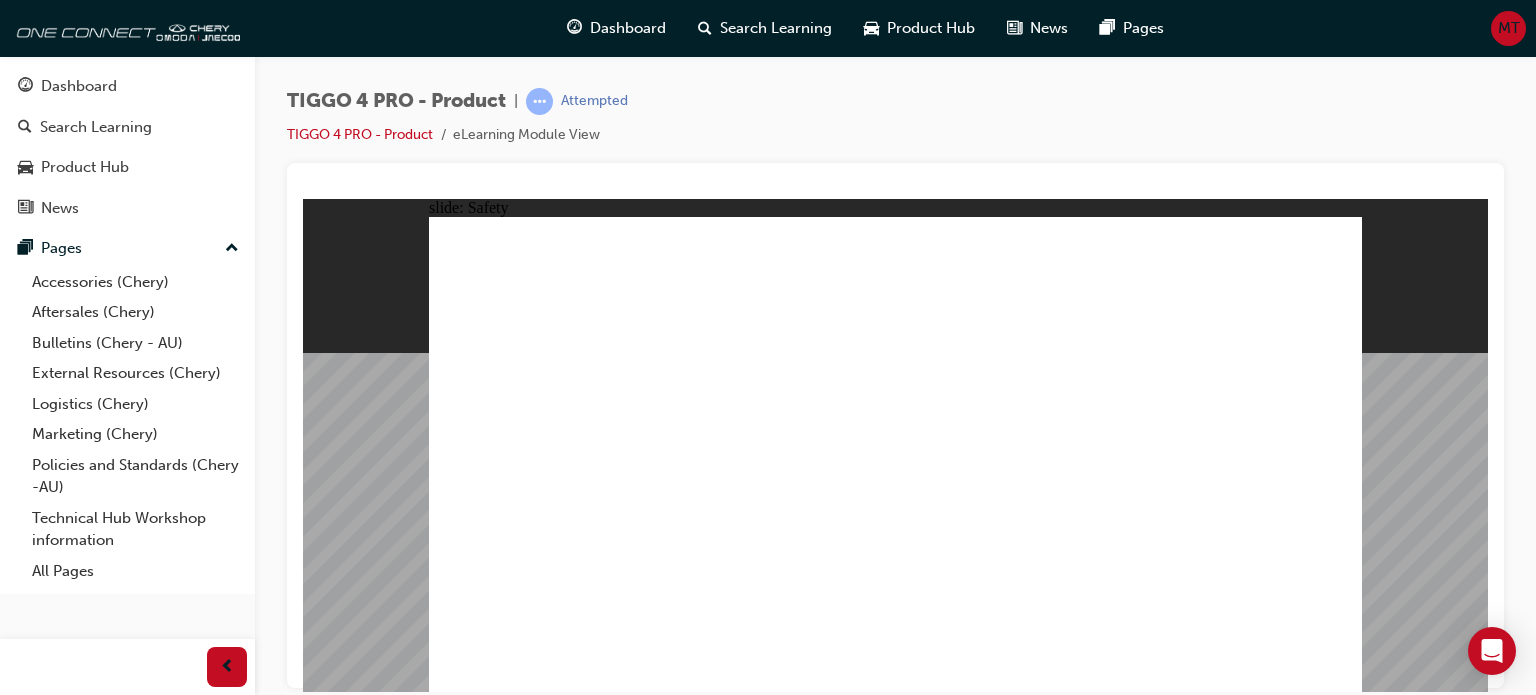 click 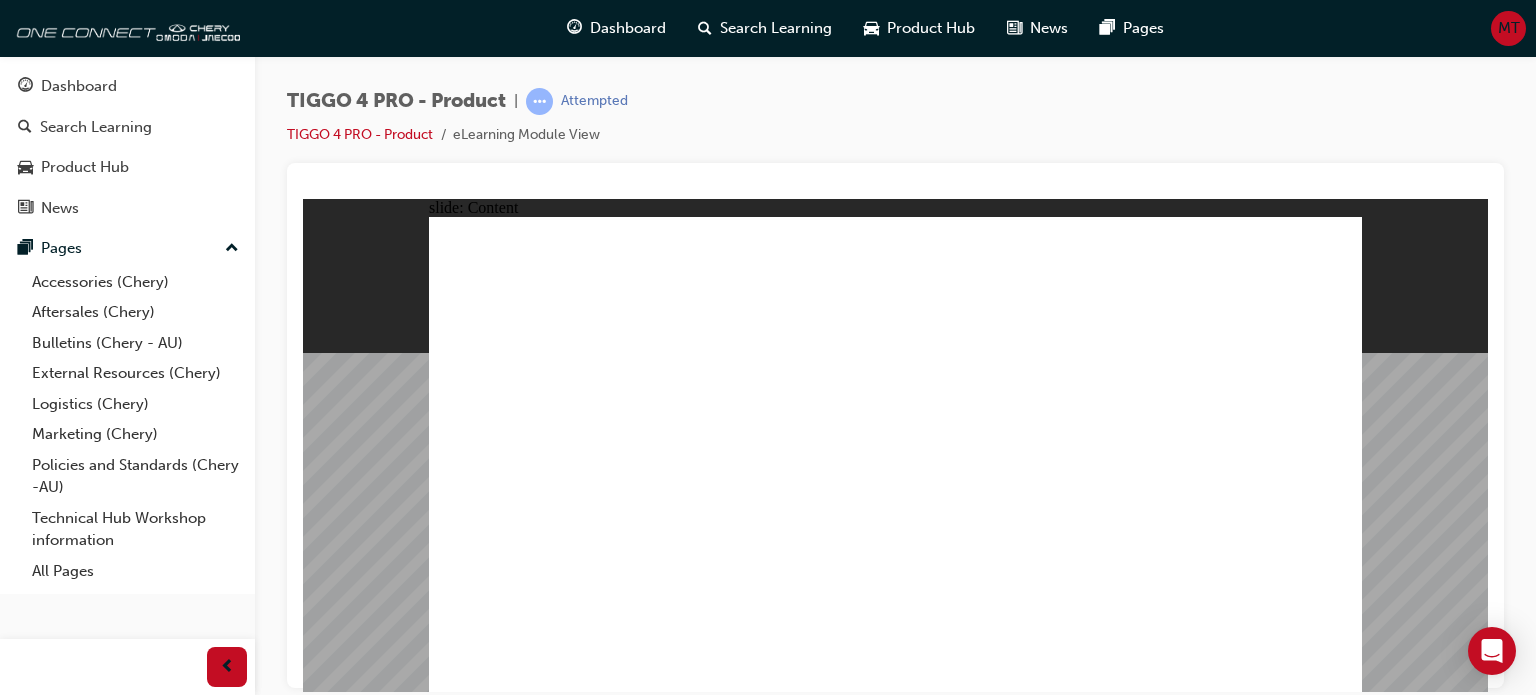 click 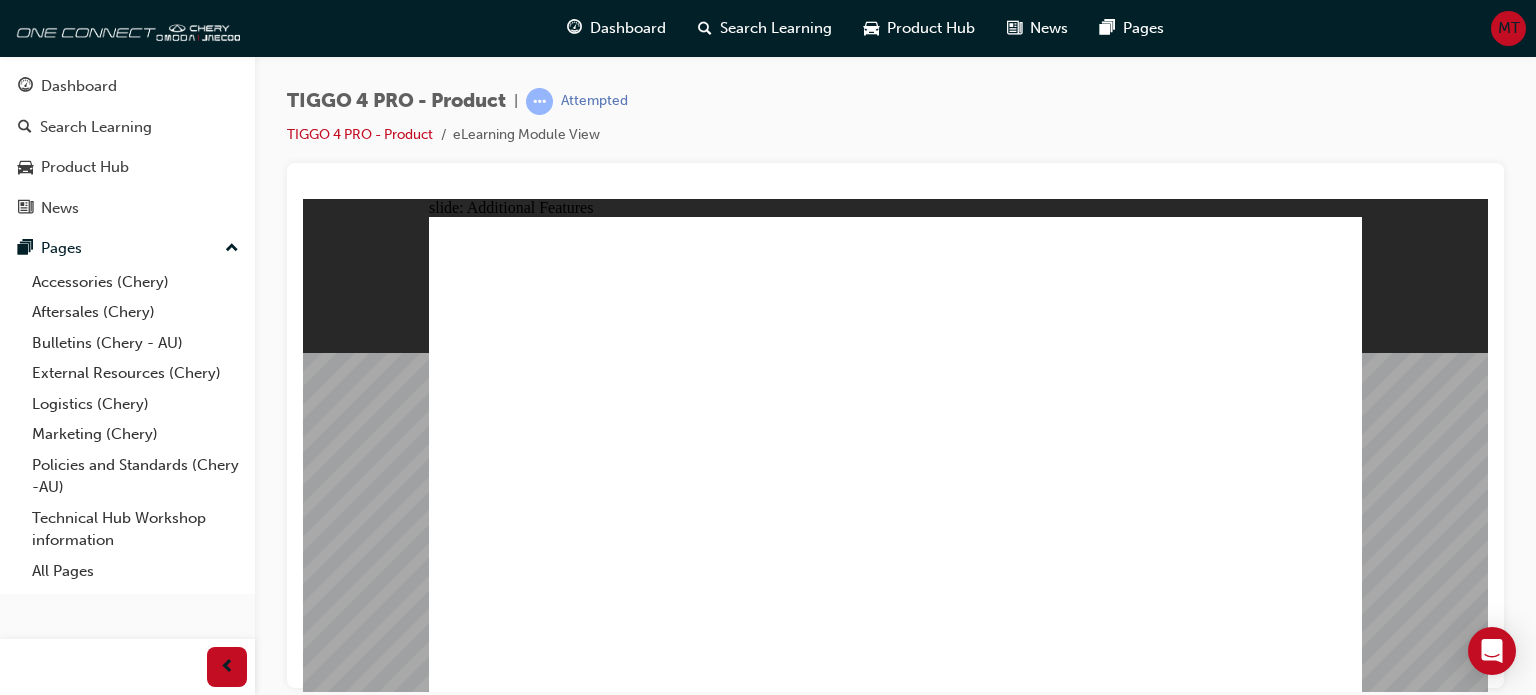 click 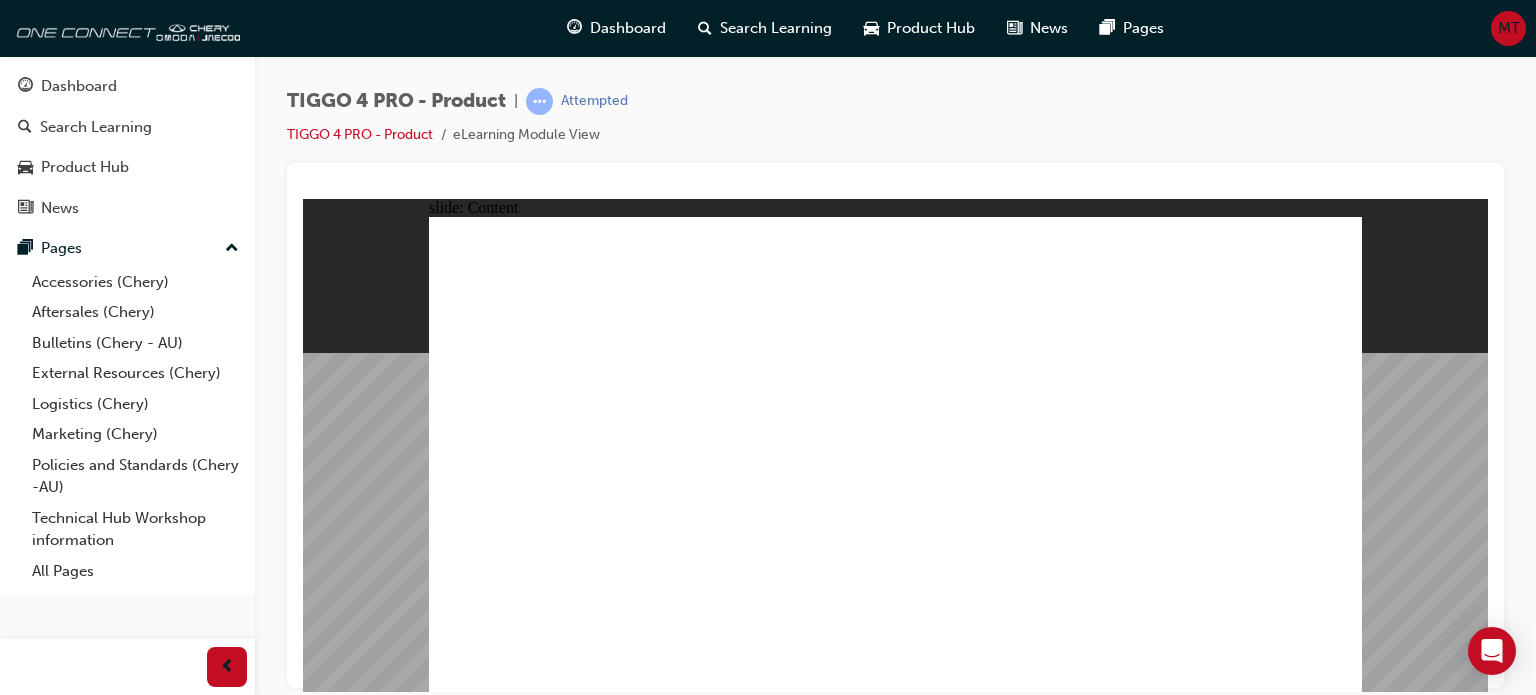 click 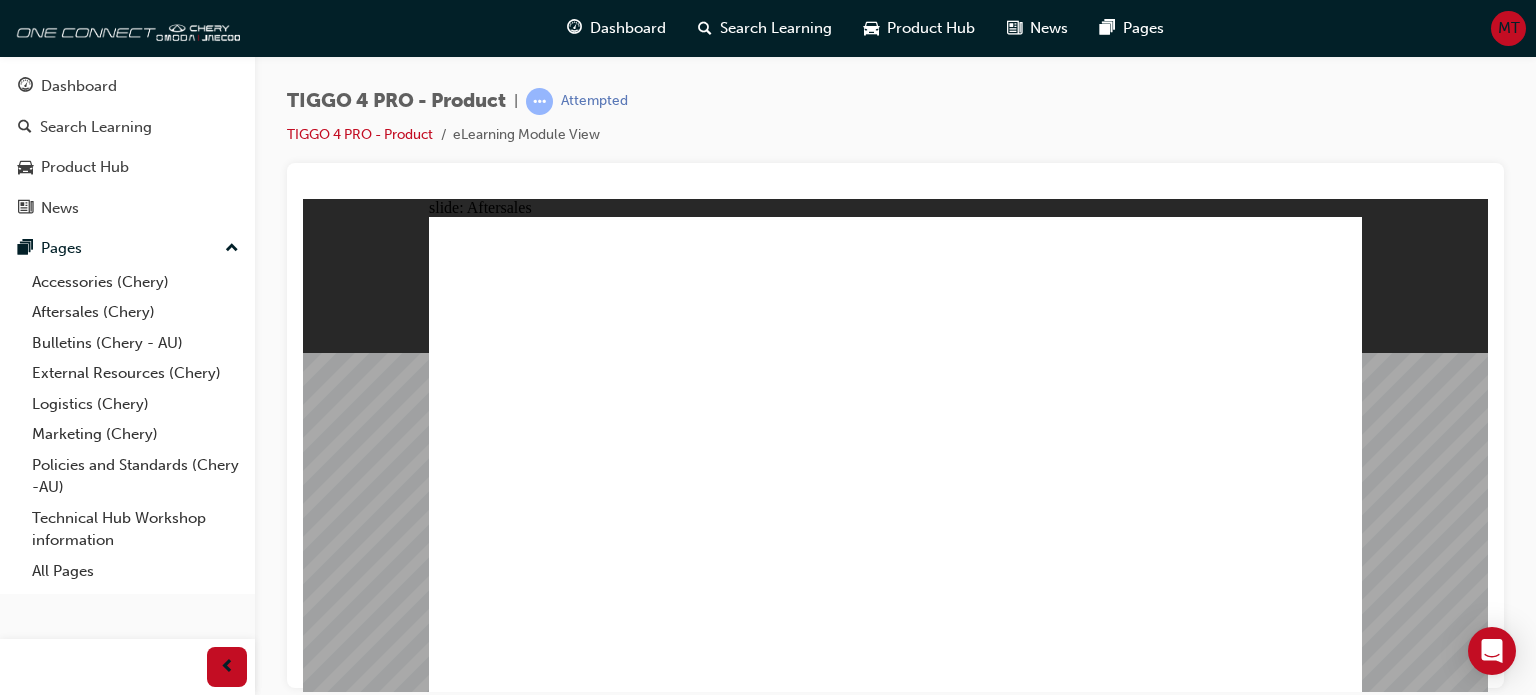 click 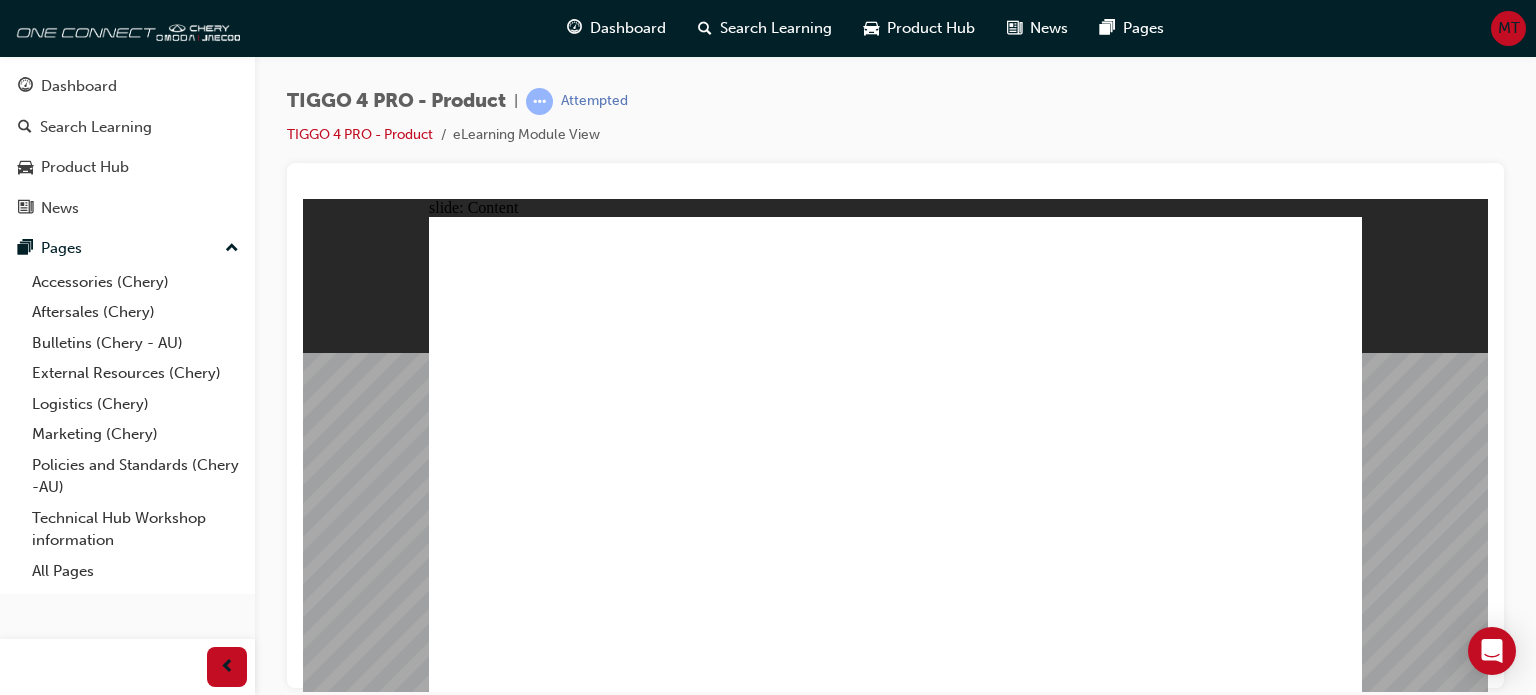click 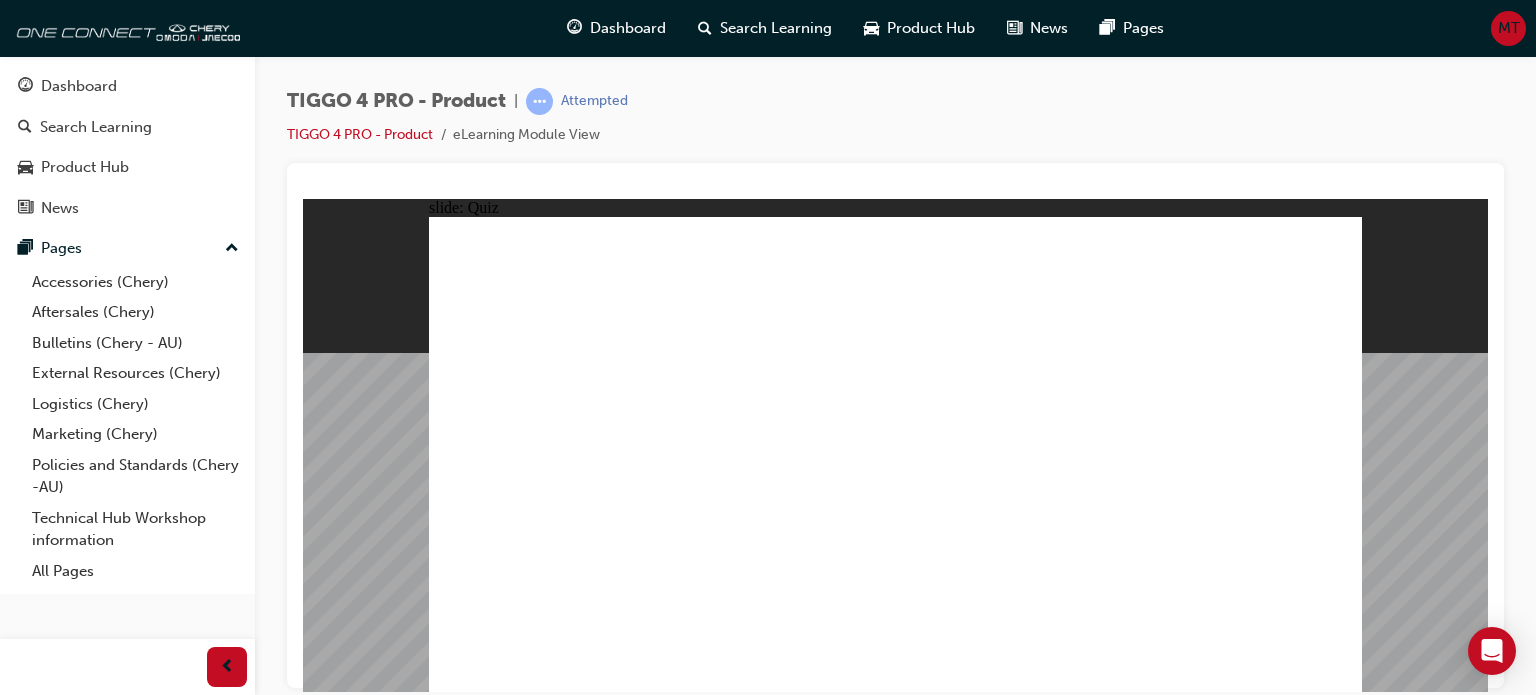 click 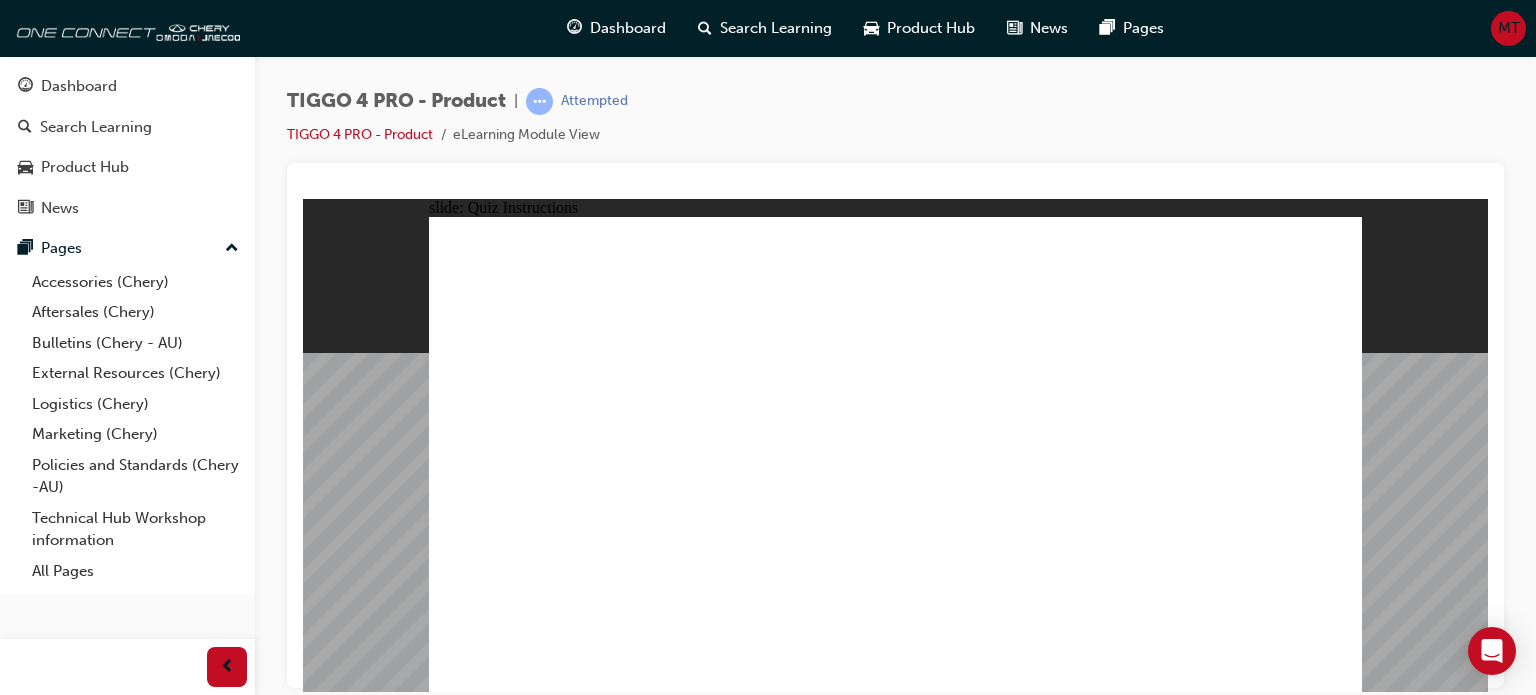 click 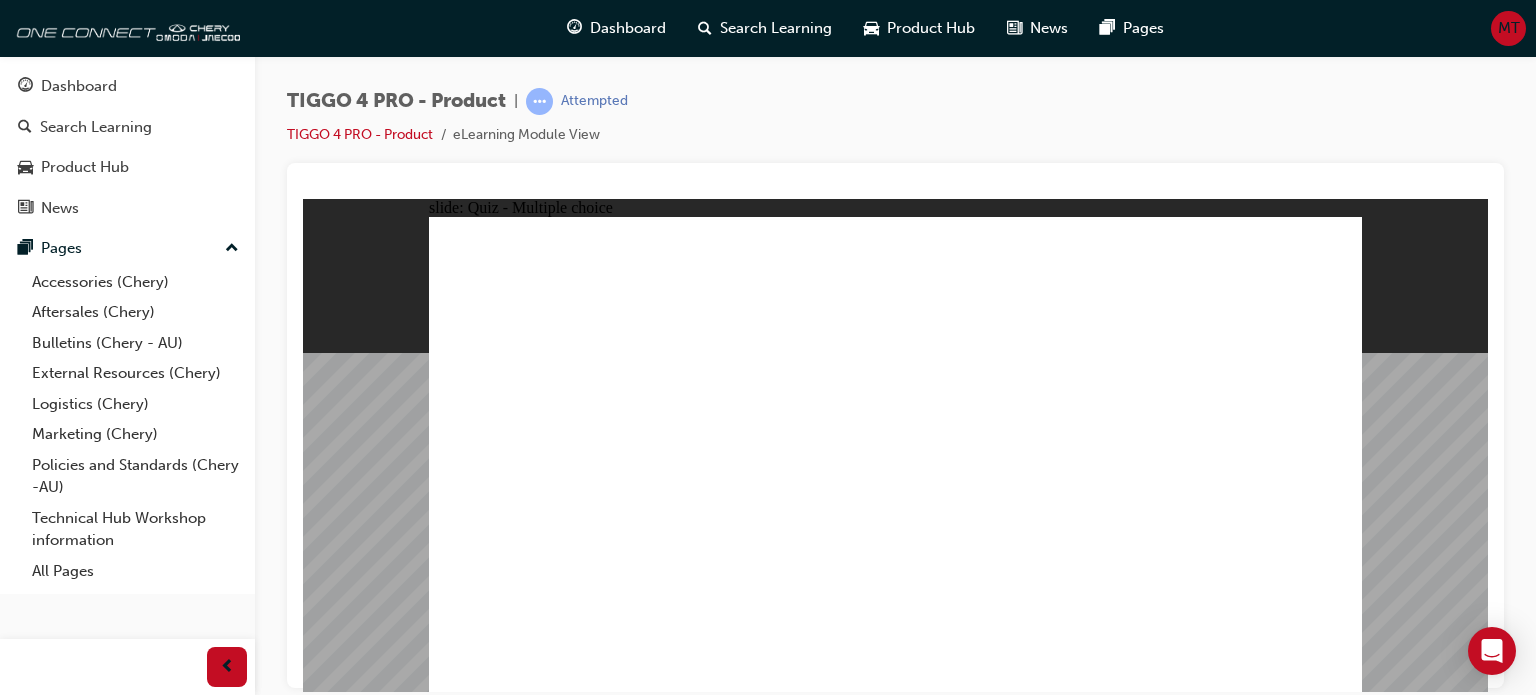 click 